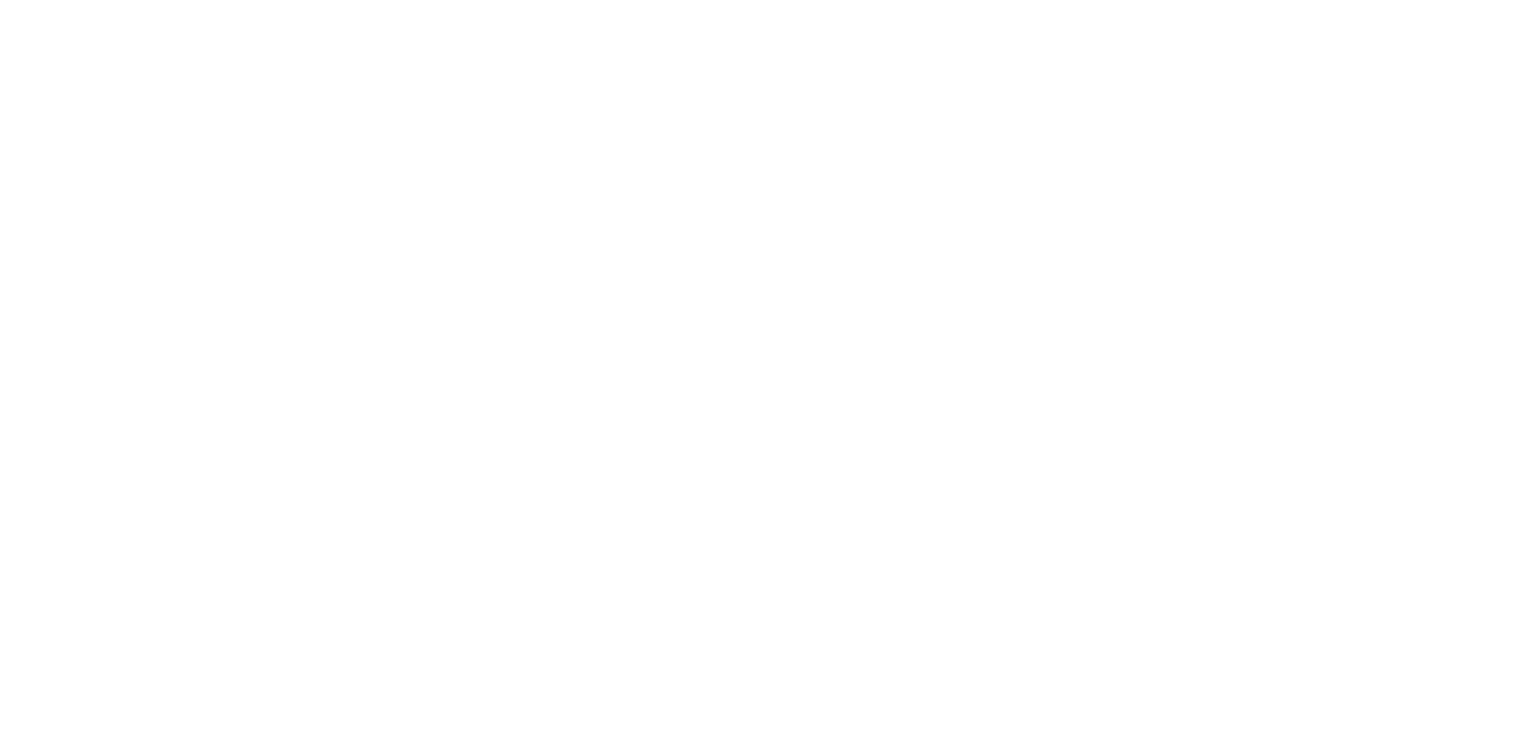 scroll, scrollTop: 0, scrollLeft: 0, axis: both 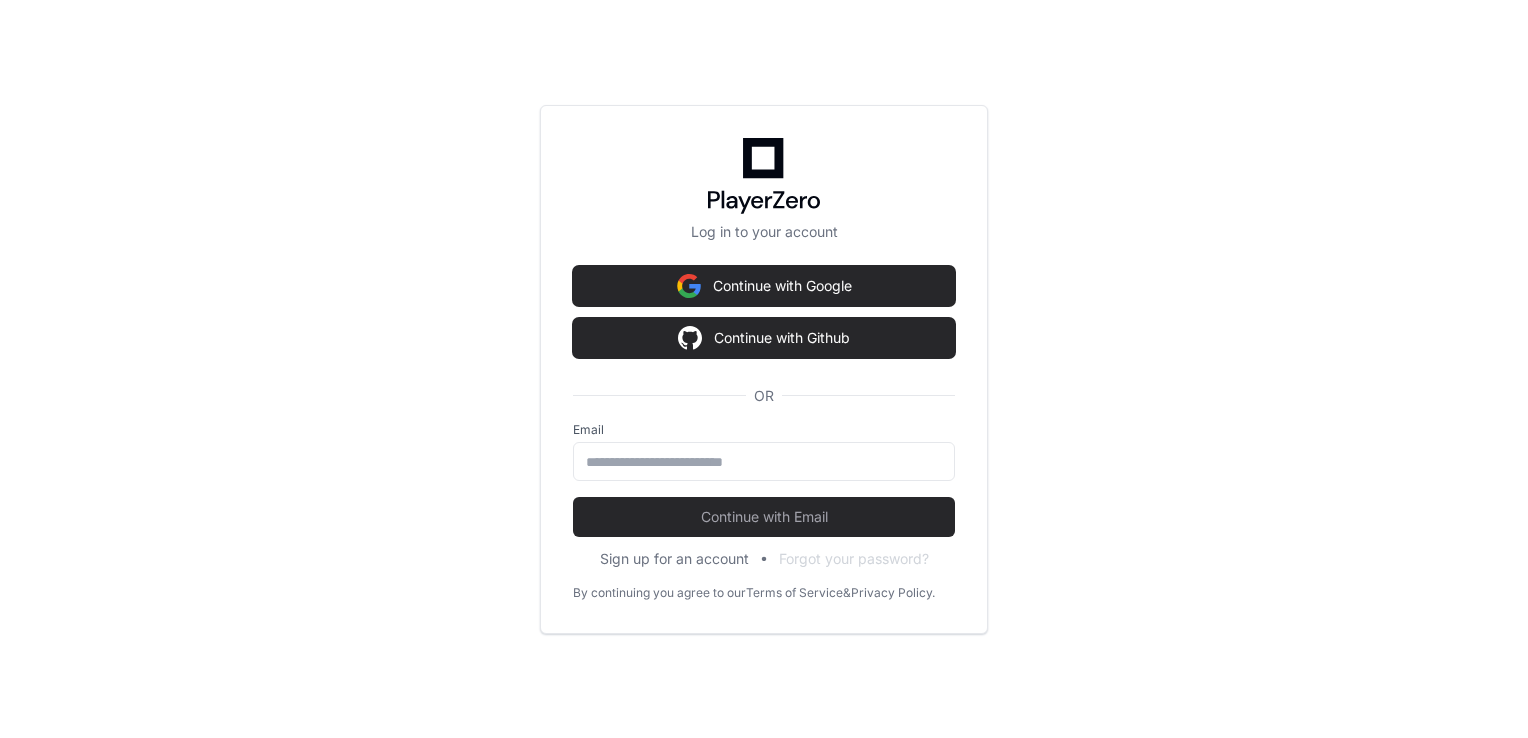 click on "Log in to your account  Continue with Google   Continue with Github   OR   Email  Continue with Email Sign up for an account  Forgot your password?  By continuing you agree to our   Terms of Service   &   Privacy Policy." at bounding box center [764, 369] 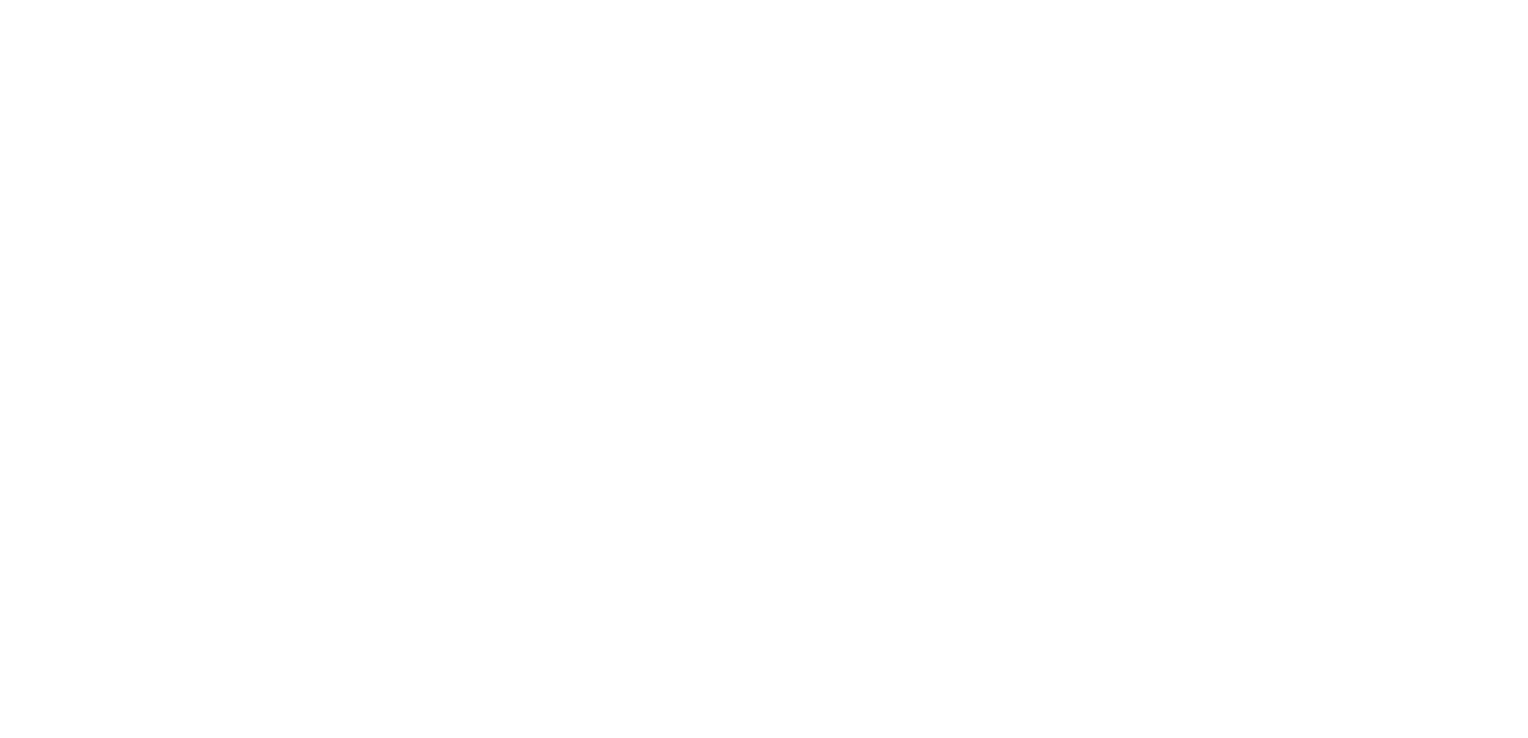 scroll, scrollTop: 0, scrollLeft: 0, axis: both 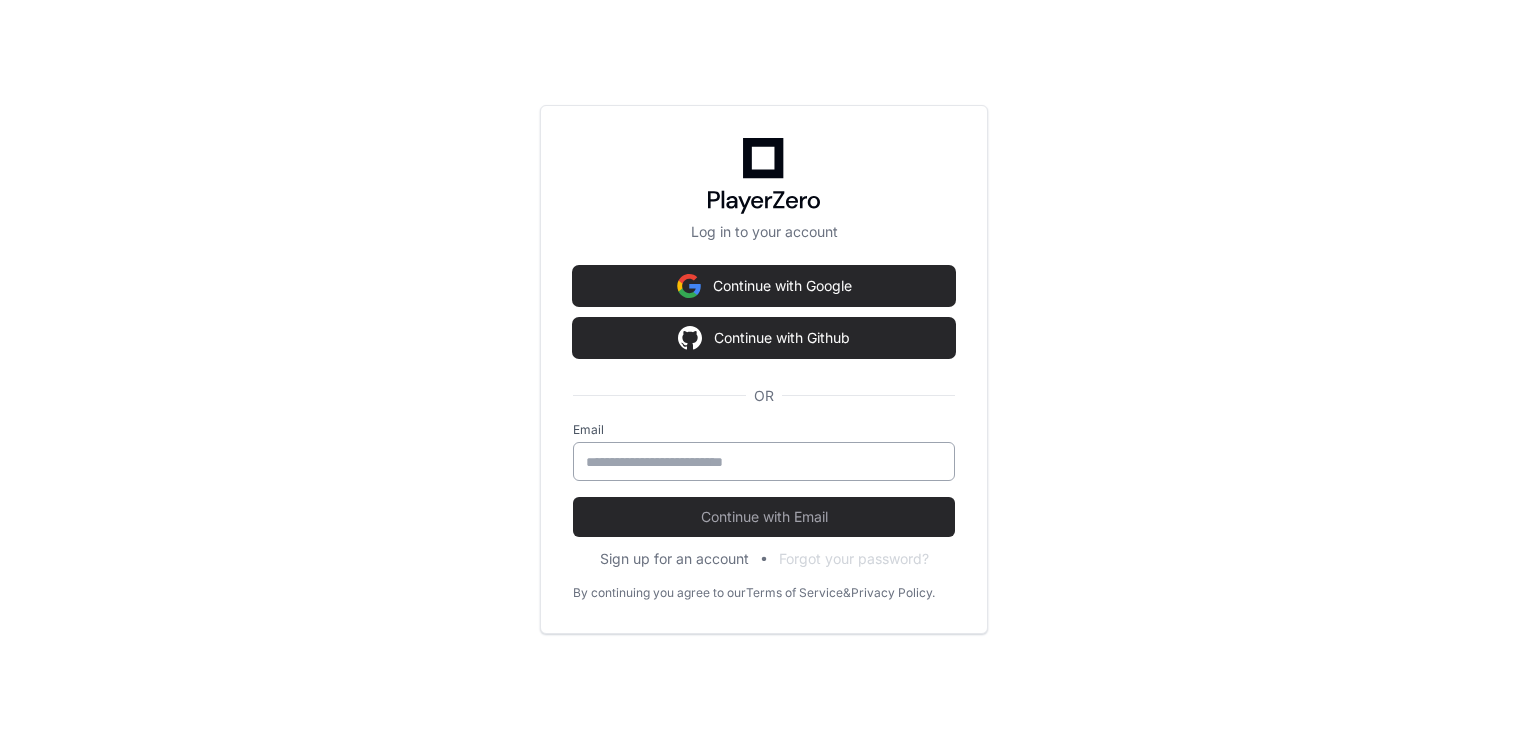 click at bounding box center (764, 462) 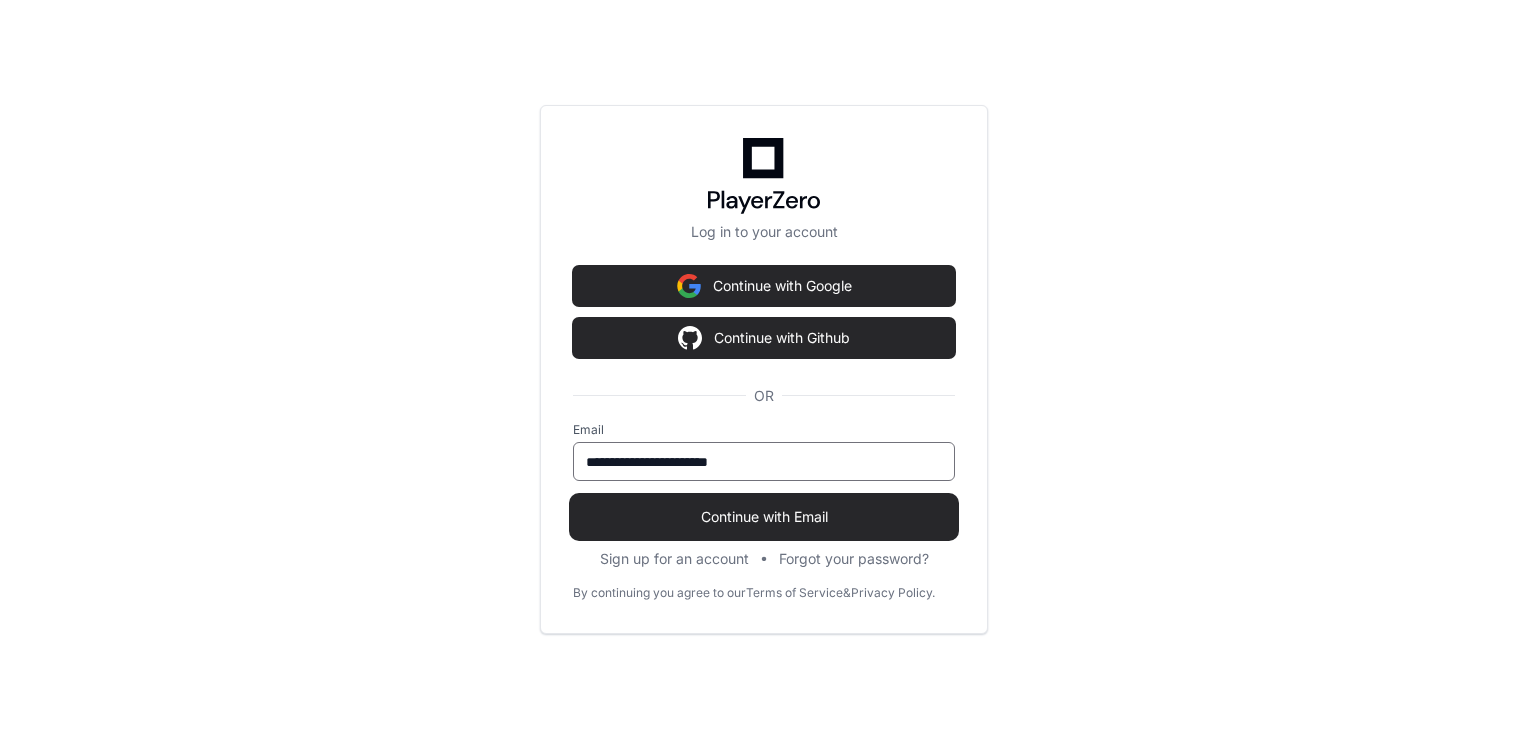 type on "**********" 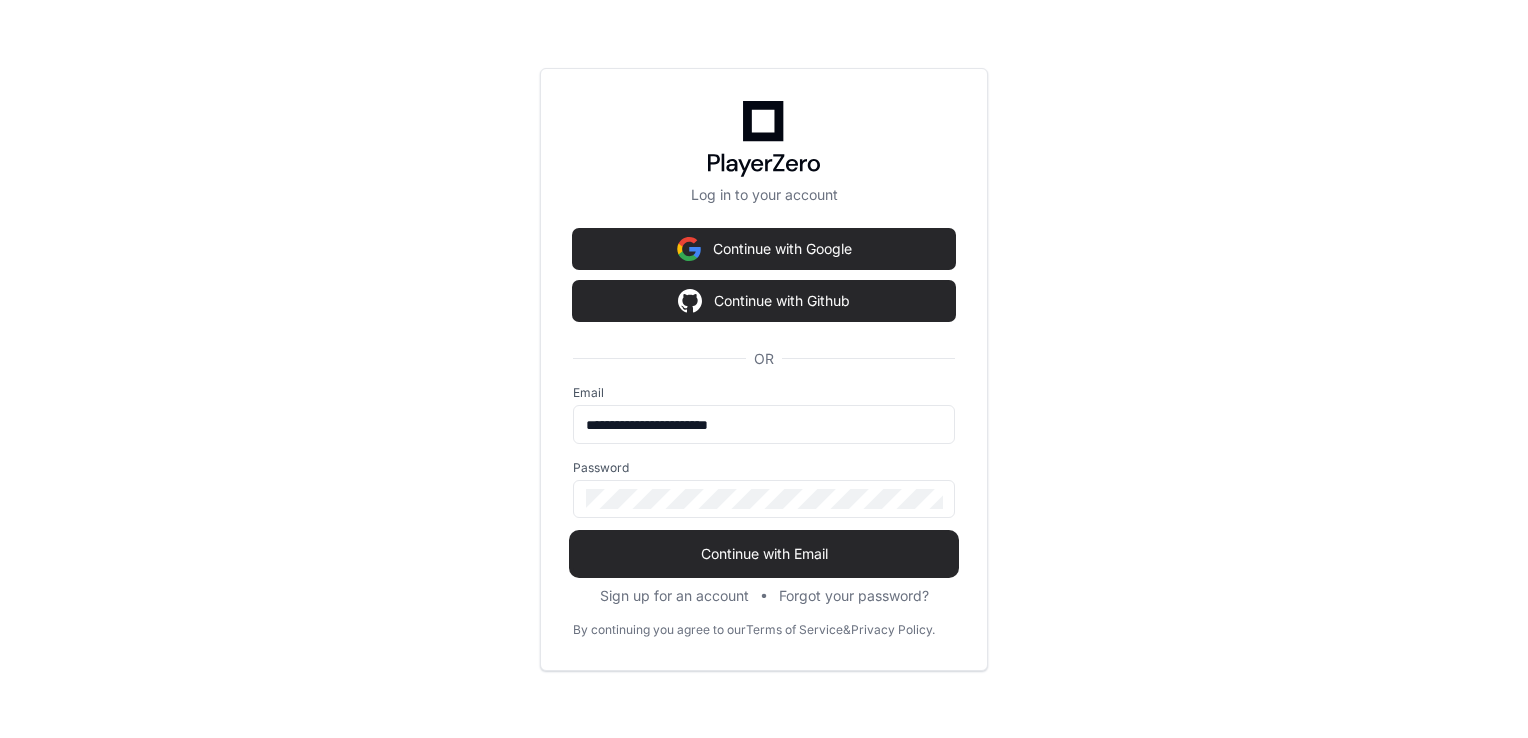 click on "Continue with Email" at bounding box center (764, 554) 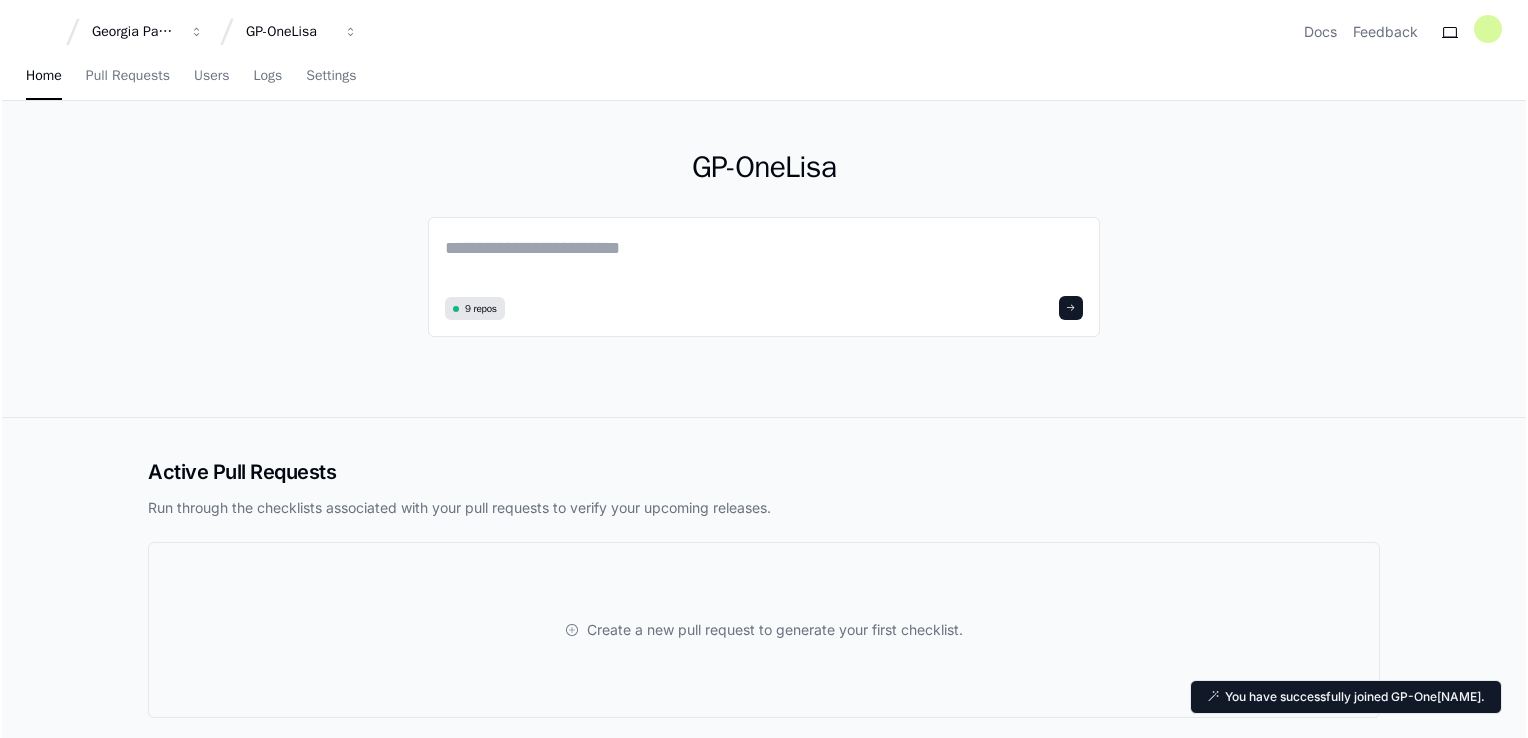 scroll, scrollTop: 0, scrollLeft: 0, axis: both 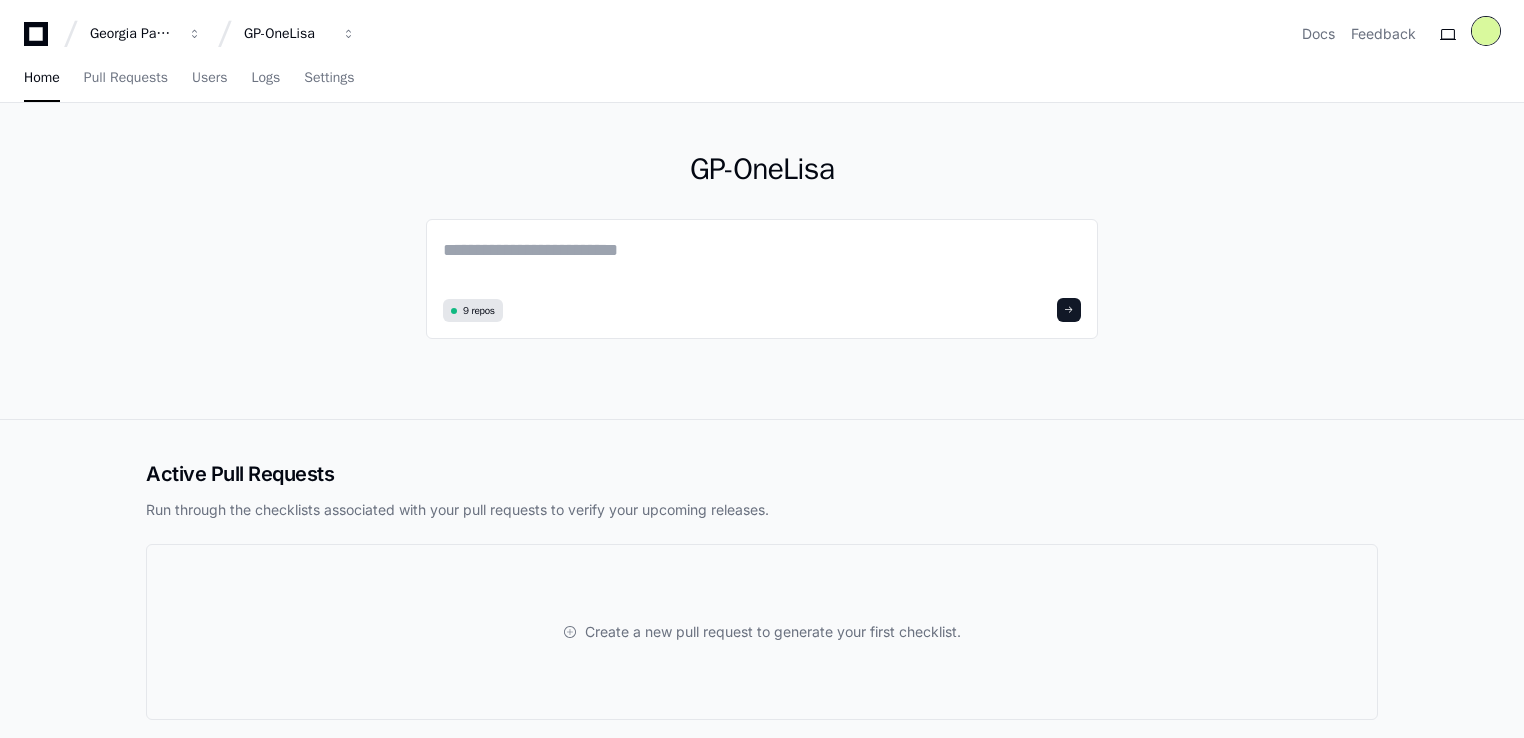 click at bounding box center [1486, 31] 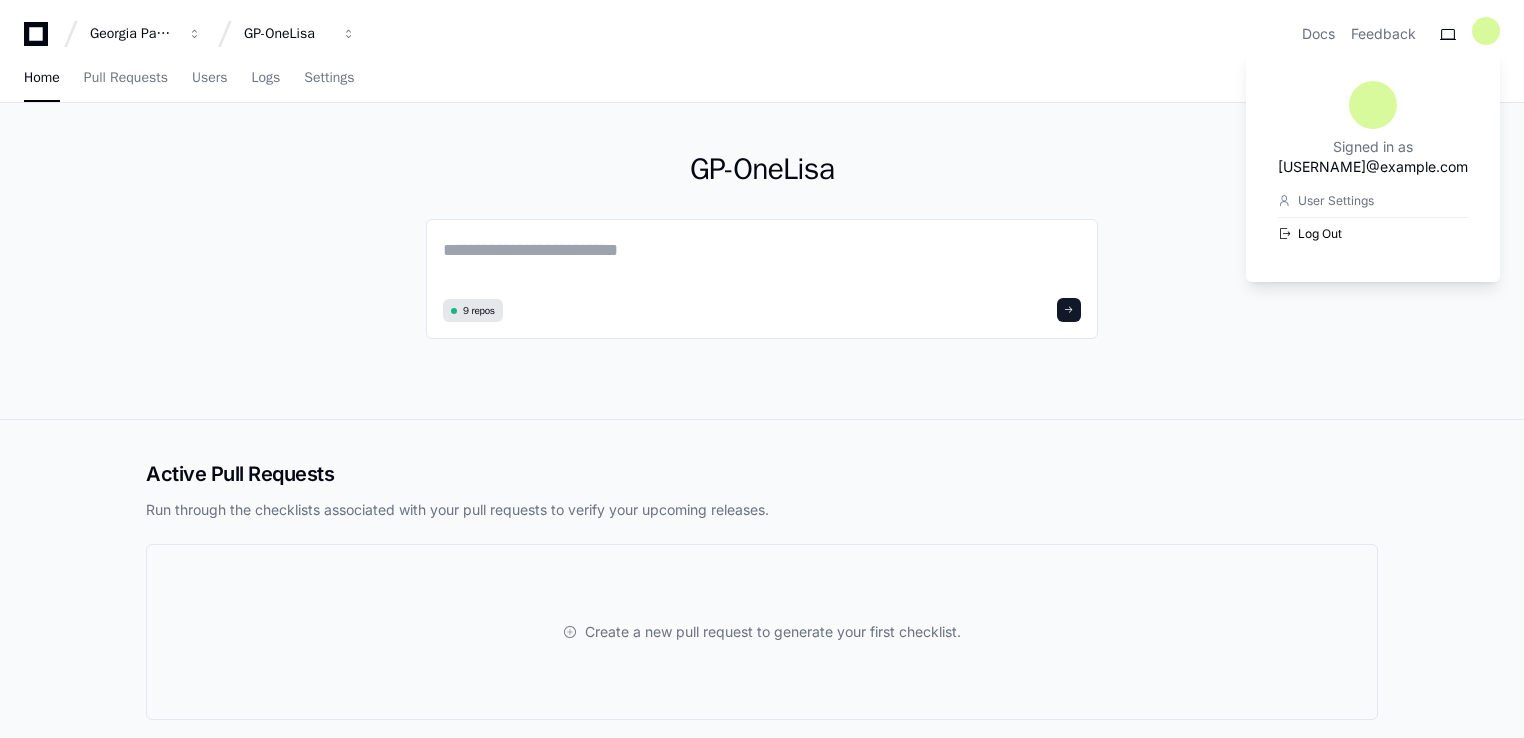 click on "Log Out" at bounding box center [1373, 233] 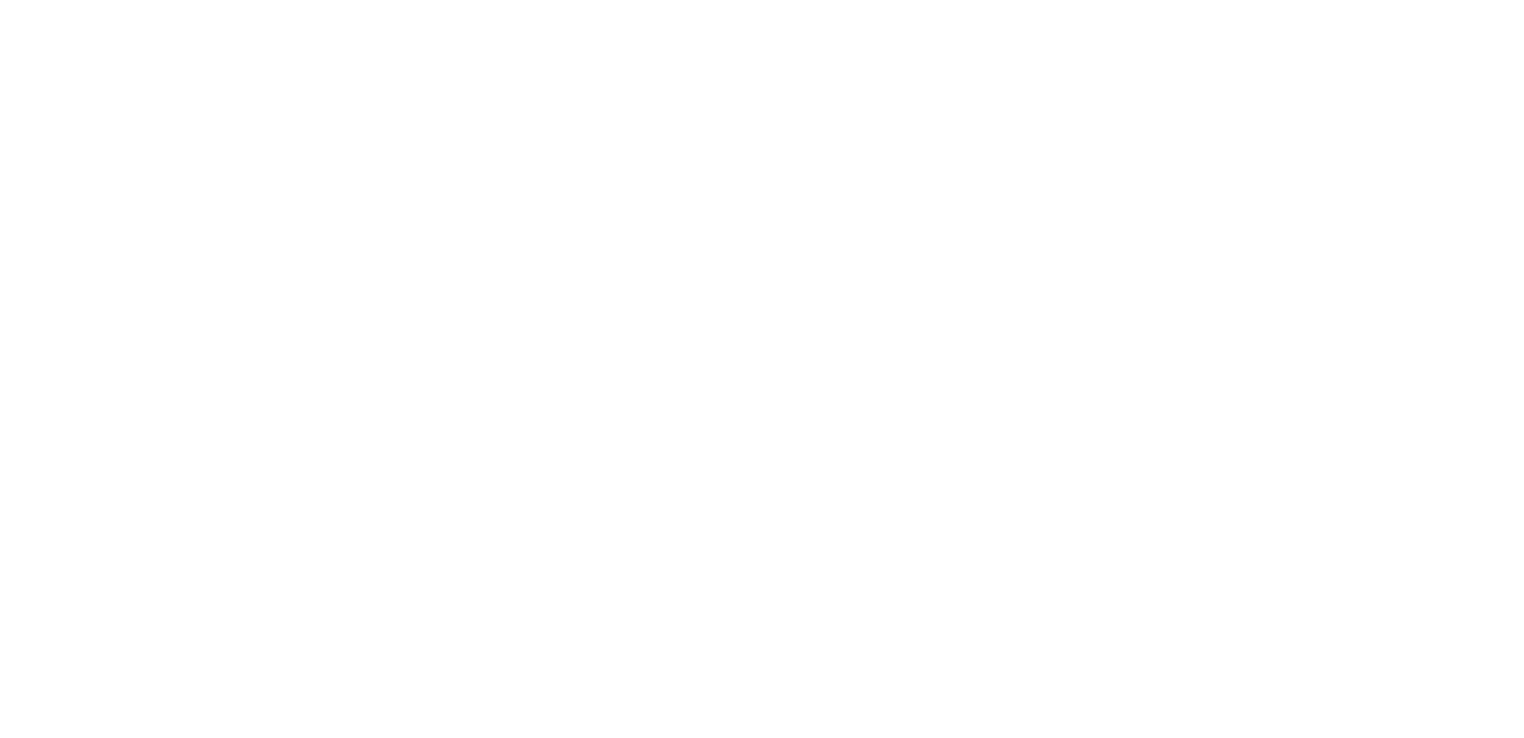 scroll, scrollTop: 0, scrollLeft: 0, axis: both 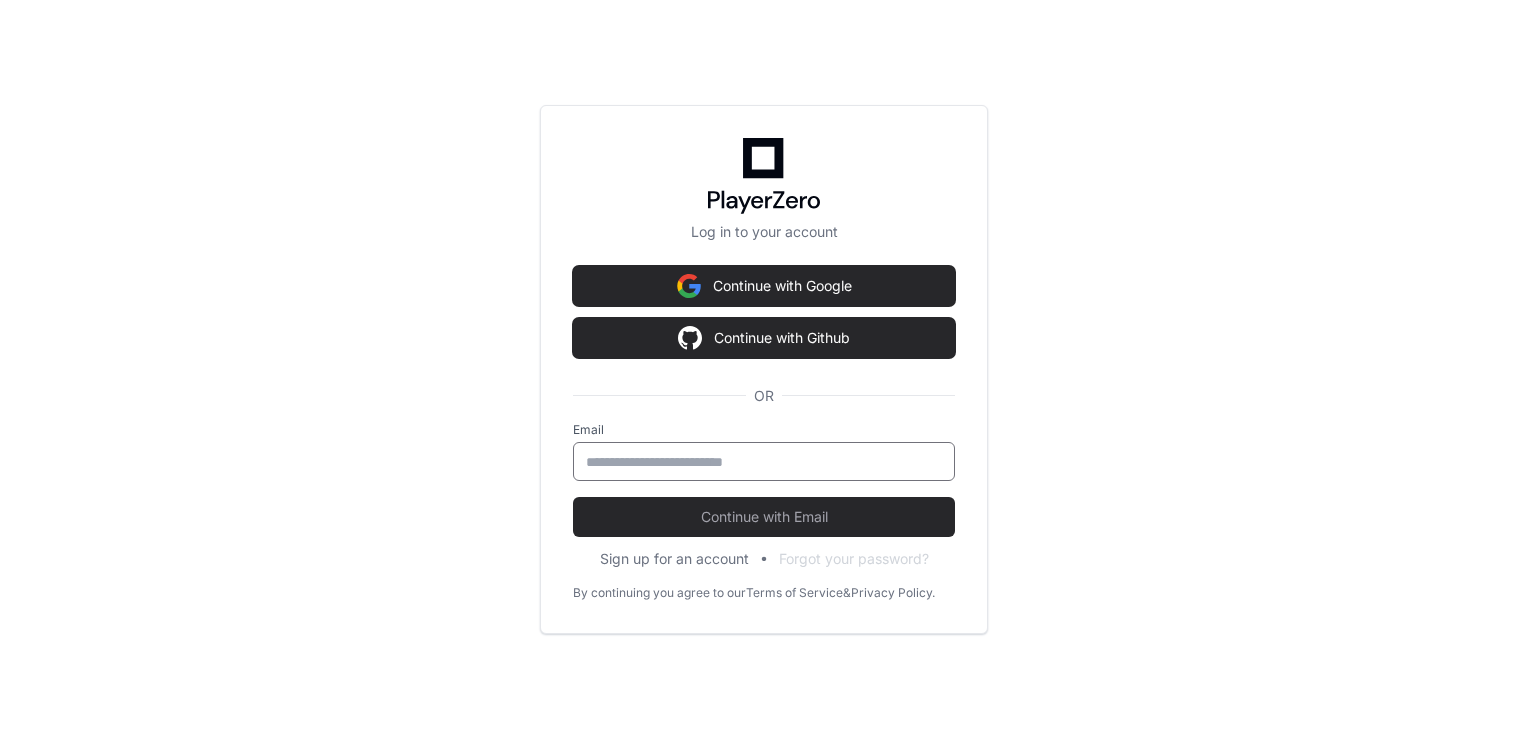 click at bounding box center (764, 462) 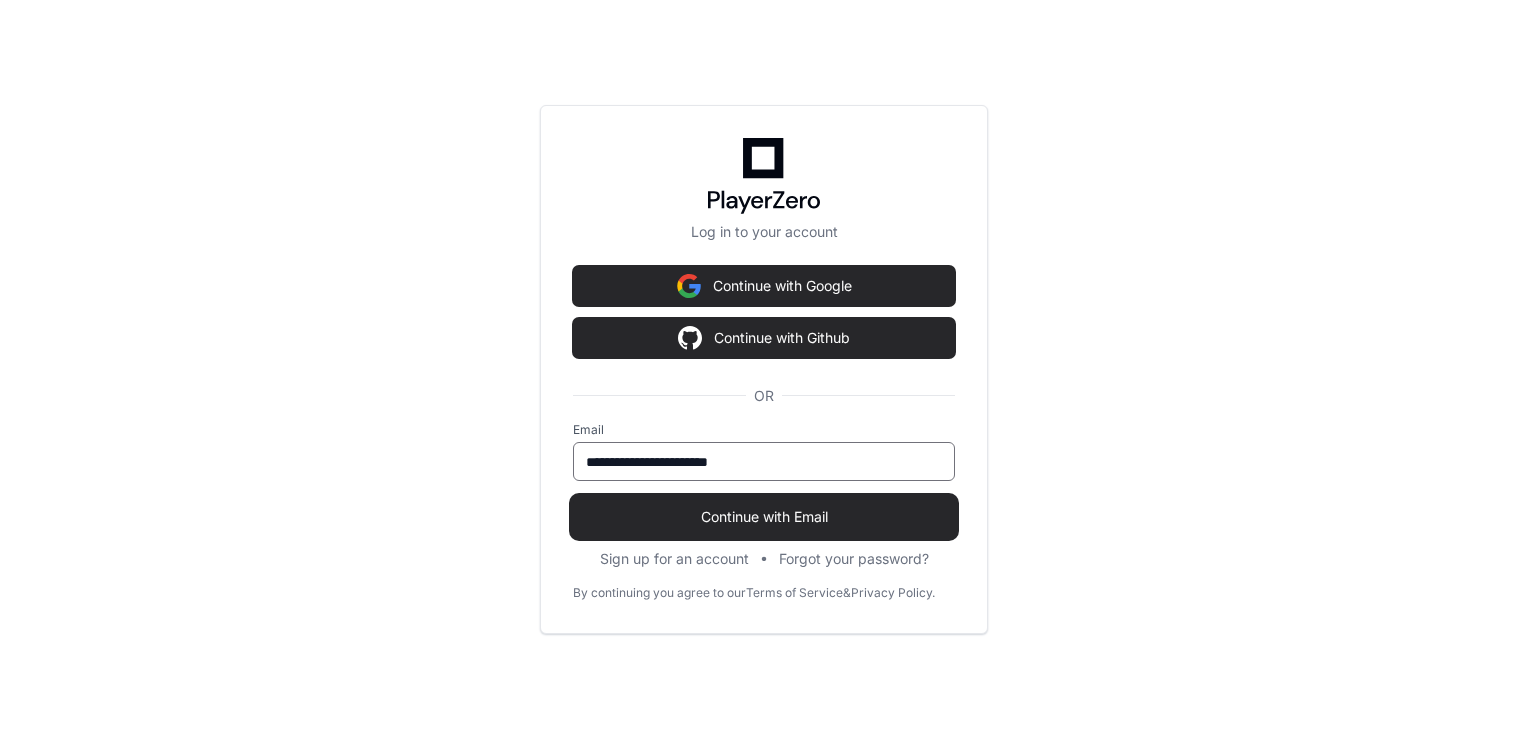 type on "**********" 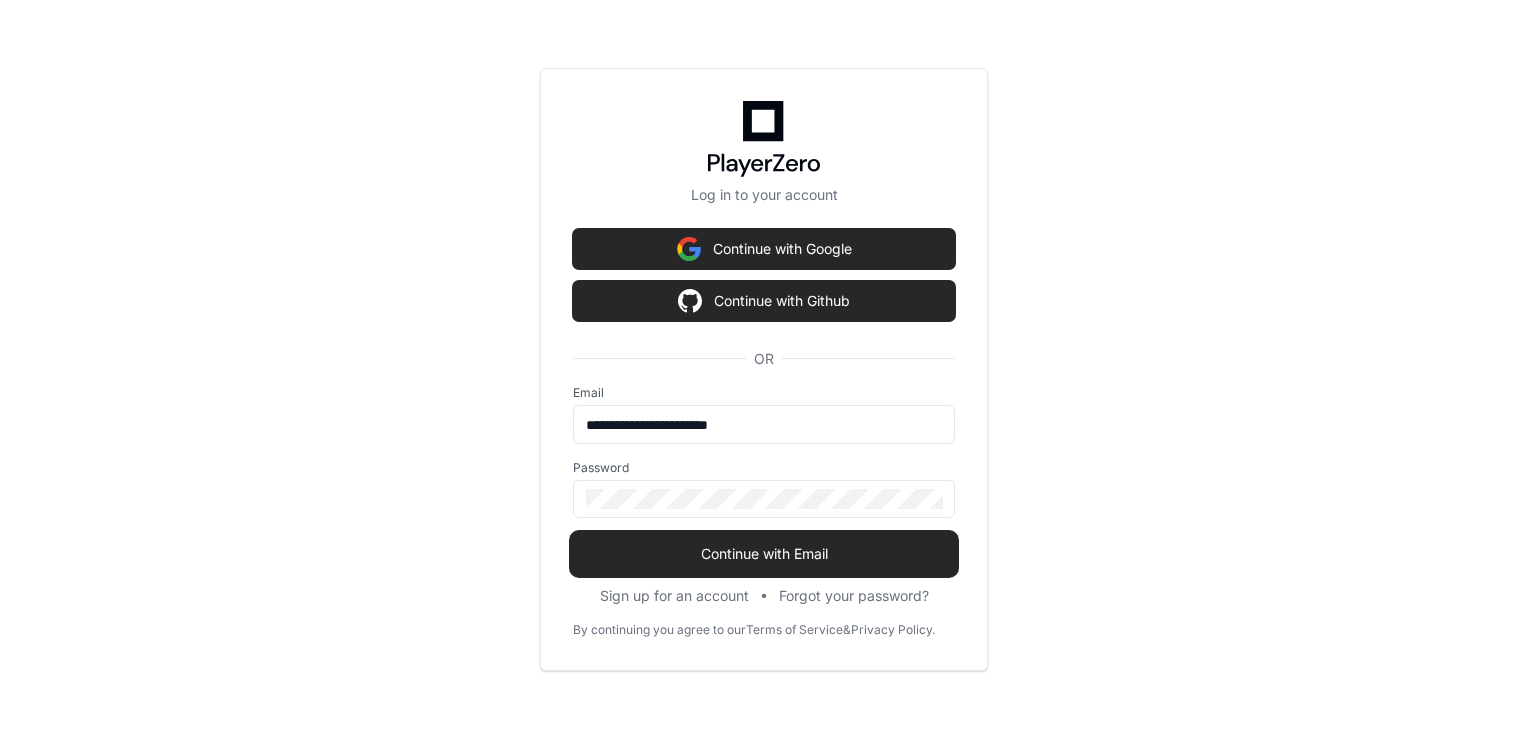 click on "Continue with Email" at bounding box center (764, 554) 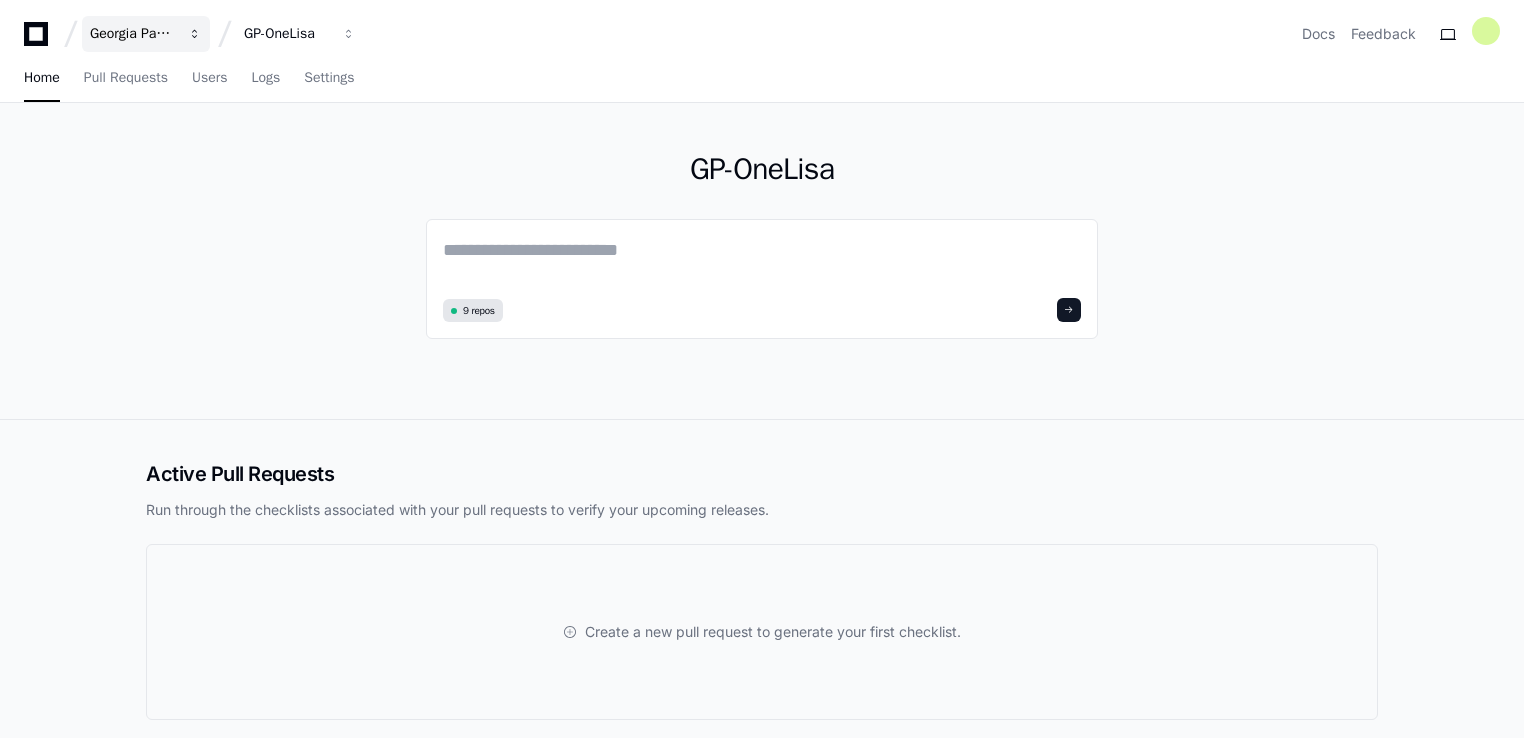 click on "Georgia Pacific" at bounding box center [133, 34] 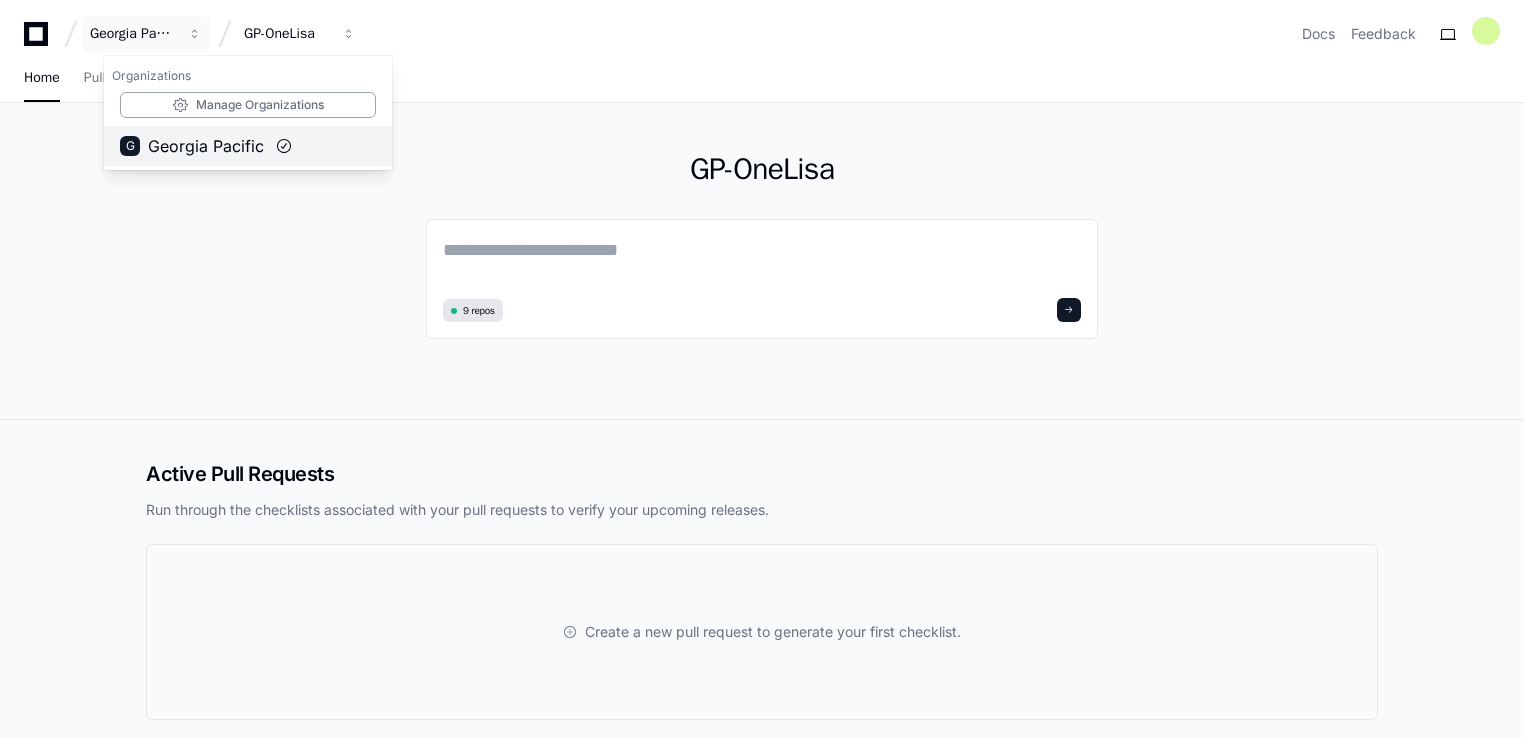 click on "Georgia Pacific" at bounding box center (206, 146) 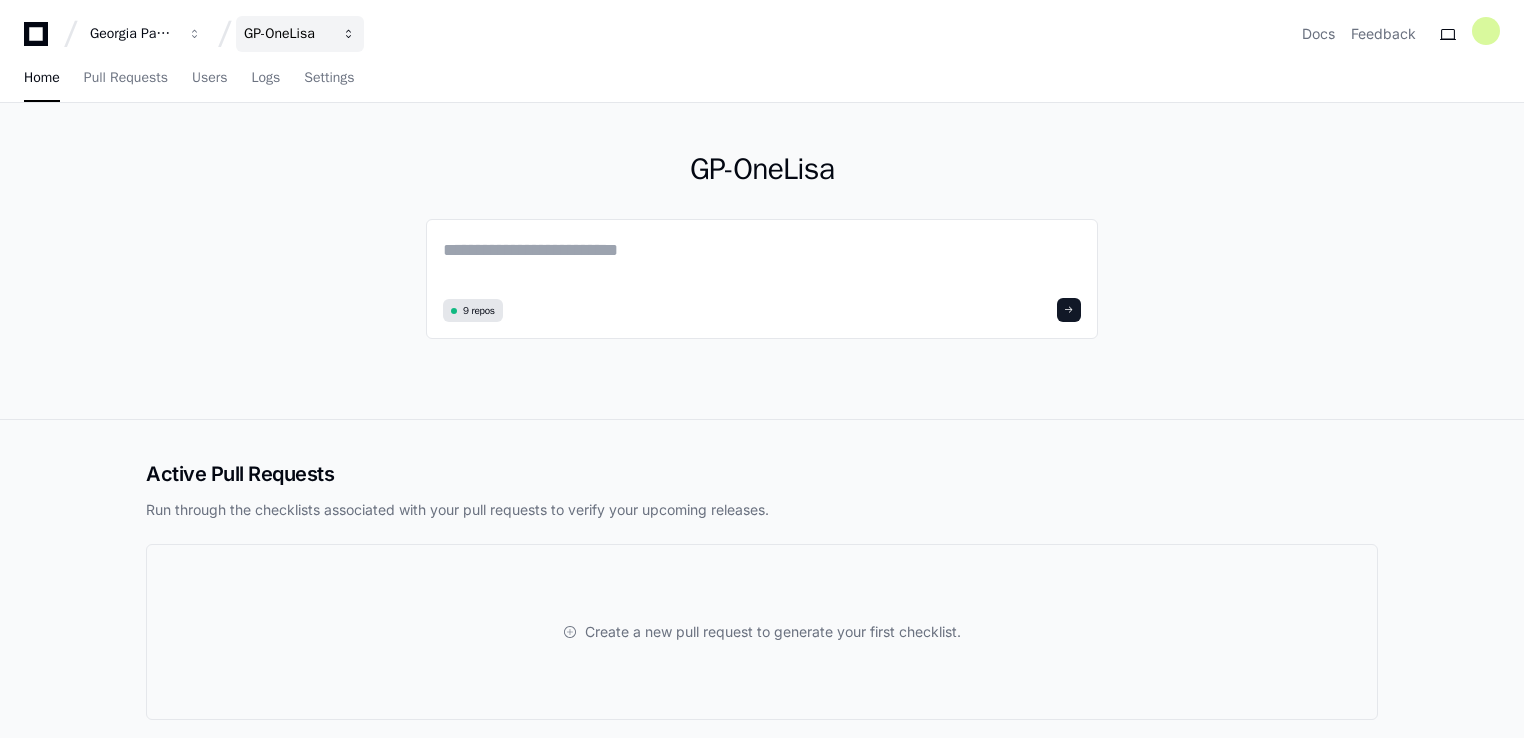 click at bounding box center [195, 34] 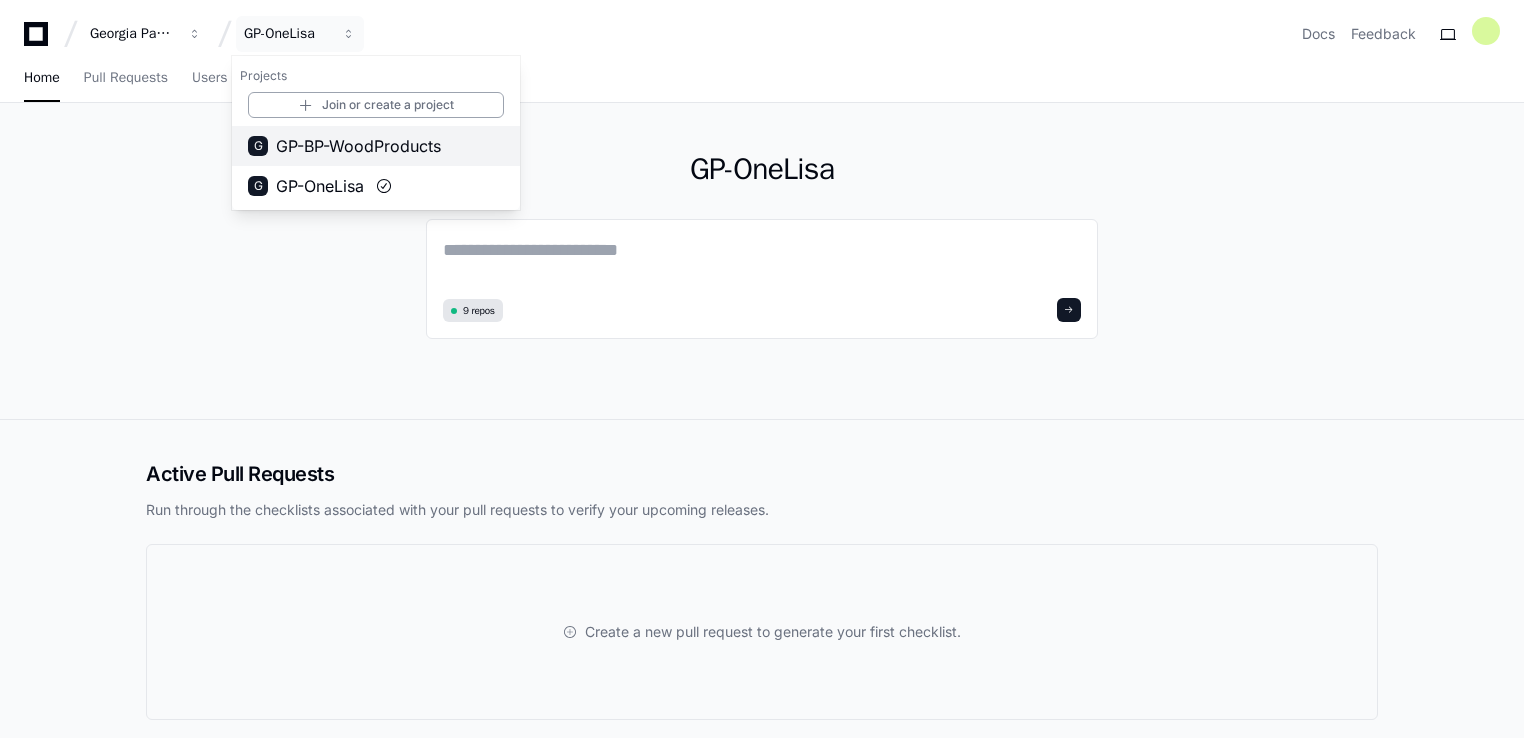 click on "GP-BP-WoodProducts" at bounding box center (358, 146) 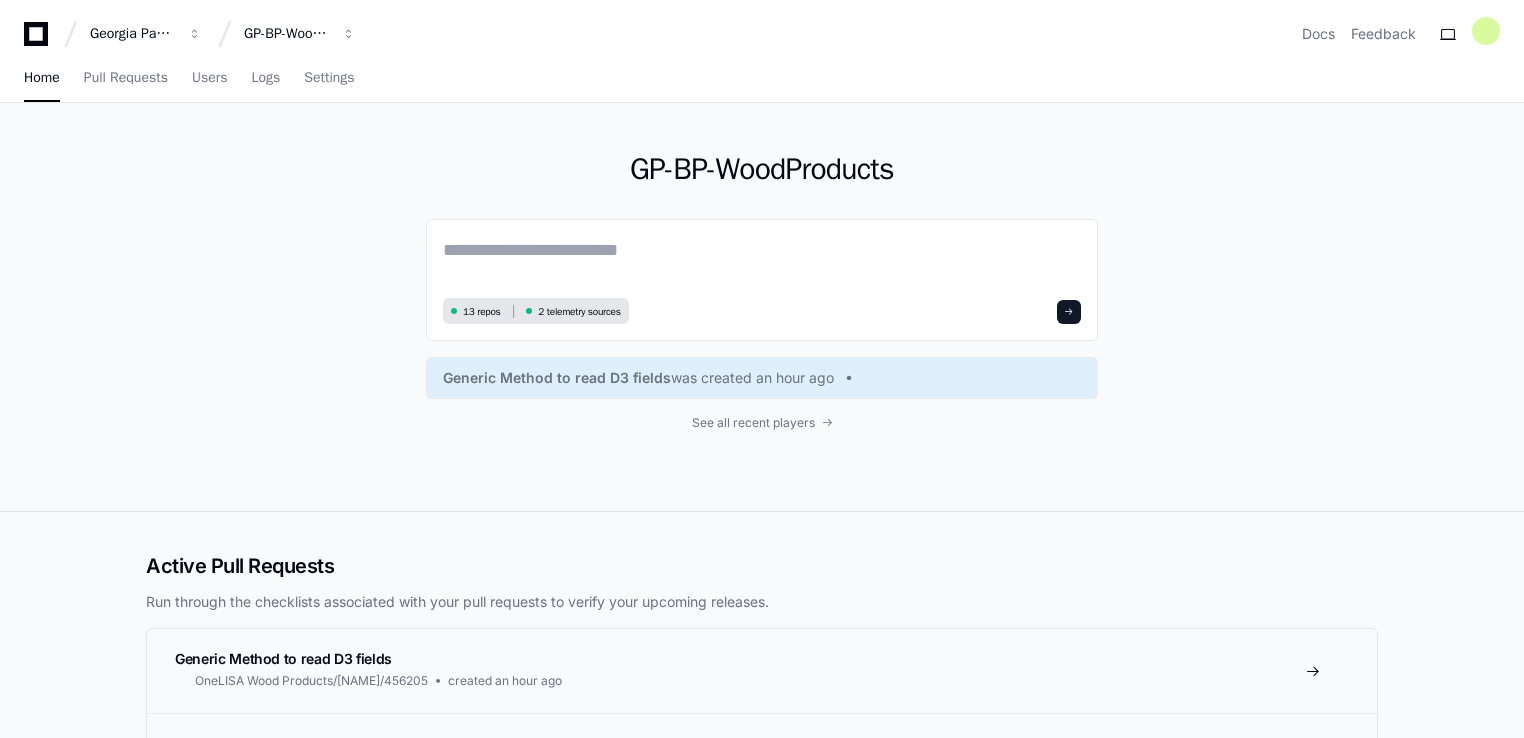 click on "GP-BP-WoodProducts  13 repos 2 telemetry sources Generic Method to read D3 fields  was created an hour ago See all recent players" 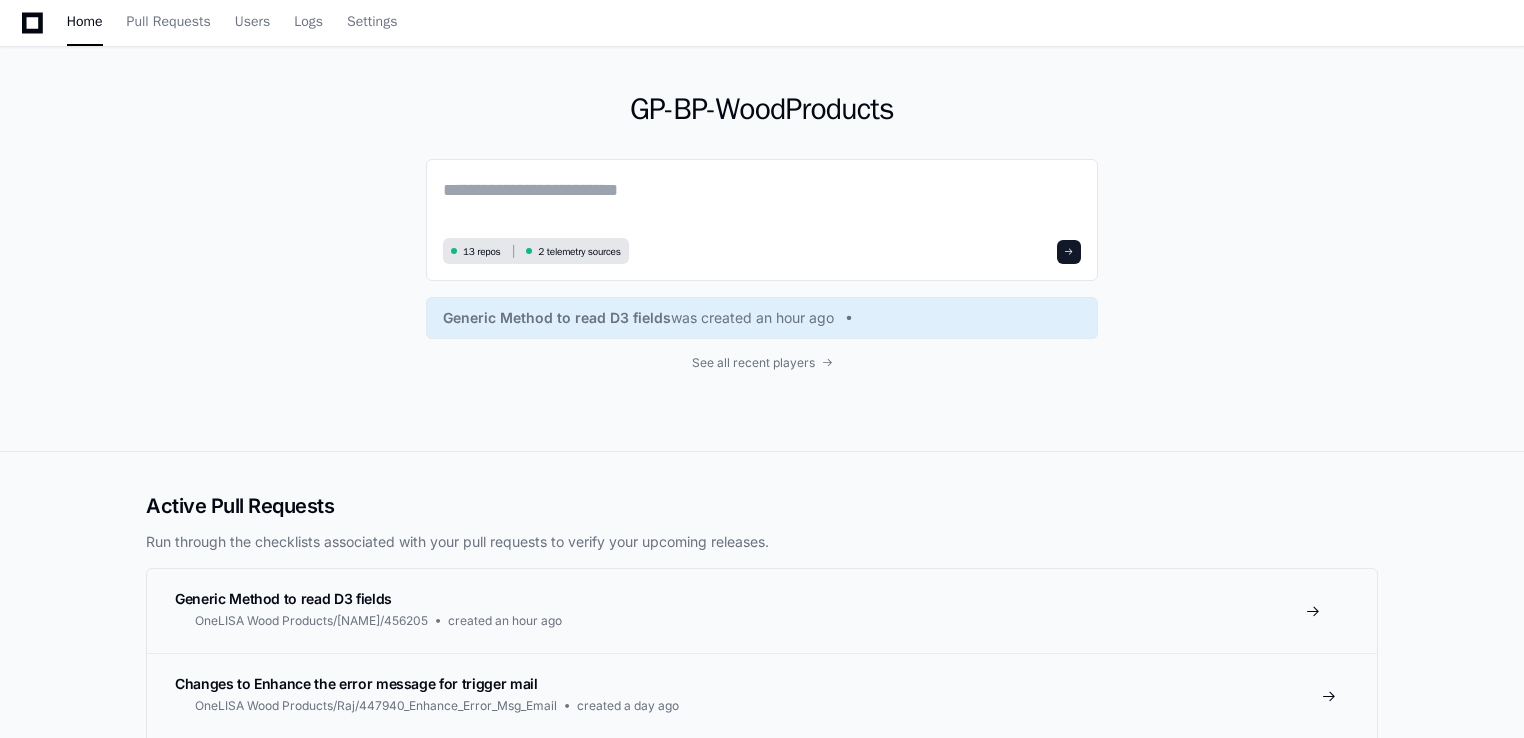 scroll, scrollTop: 0, scrollLeft: 0, axis: both 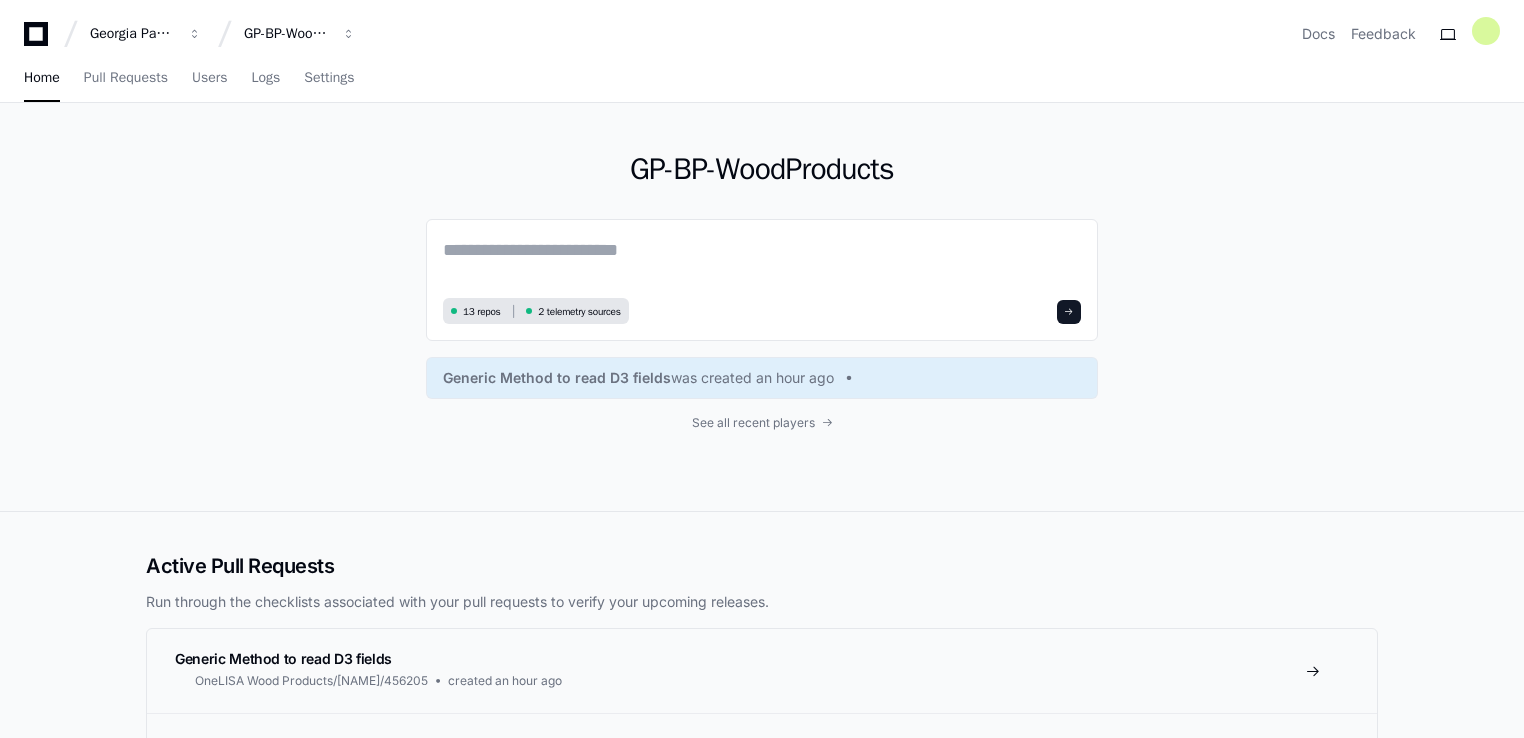 click on "GP-BP-WoodProducts  13 repos 2 telemetry sources Generic Method to read D3 fields  was created an hour ago See all recent players" 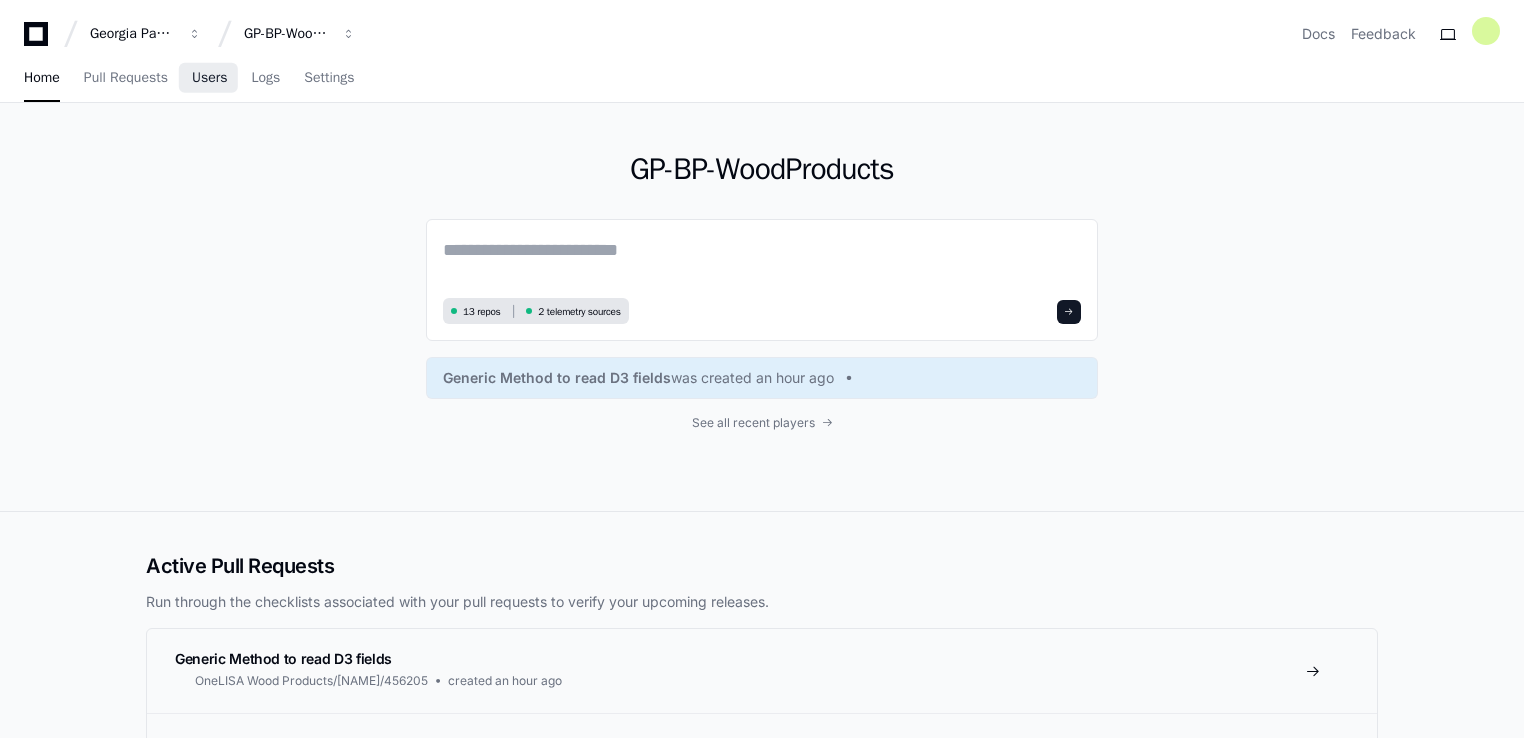 click on "Users" at bounding box center [210, 78] 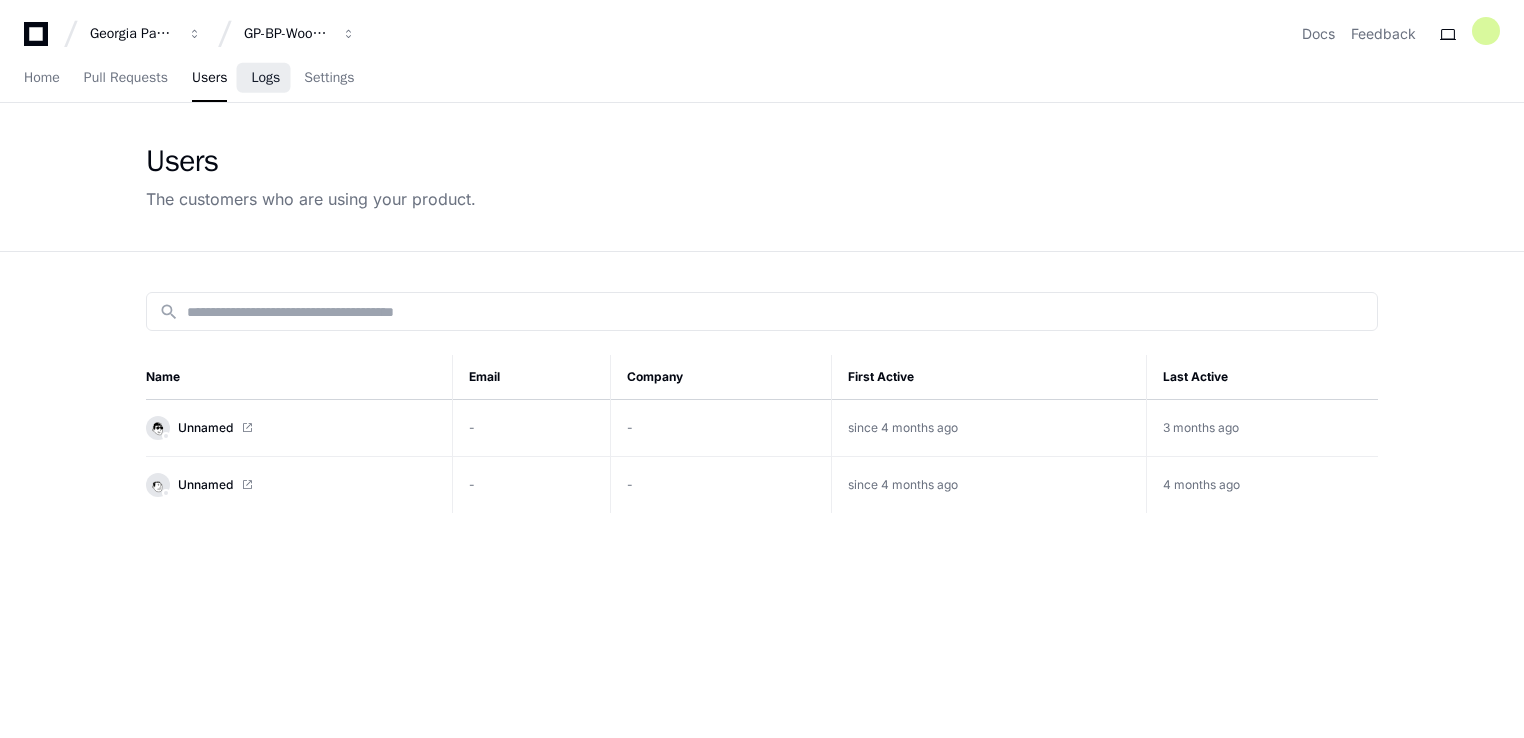 click on "Logs" at bounding box center (265, 78) 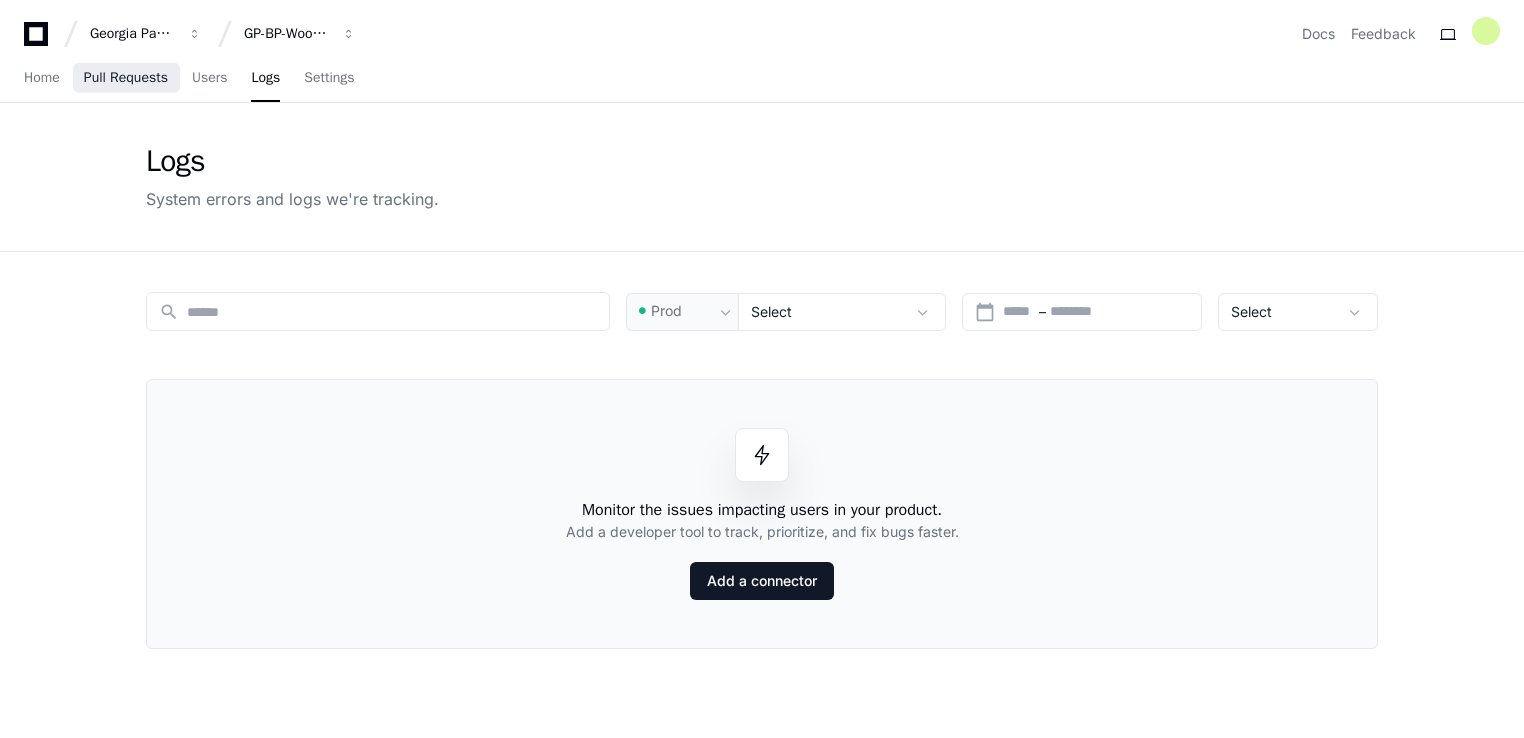 click on "Pull Requests" at bounding box center (126, 78) 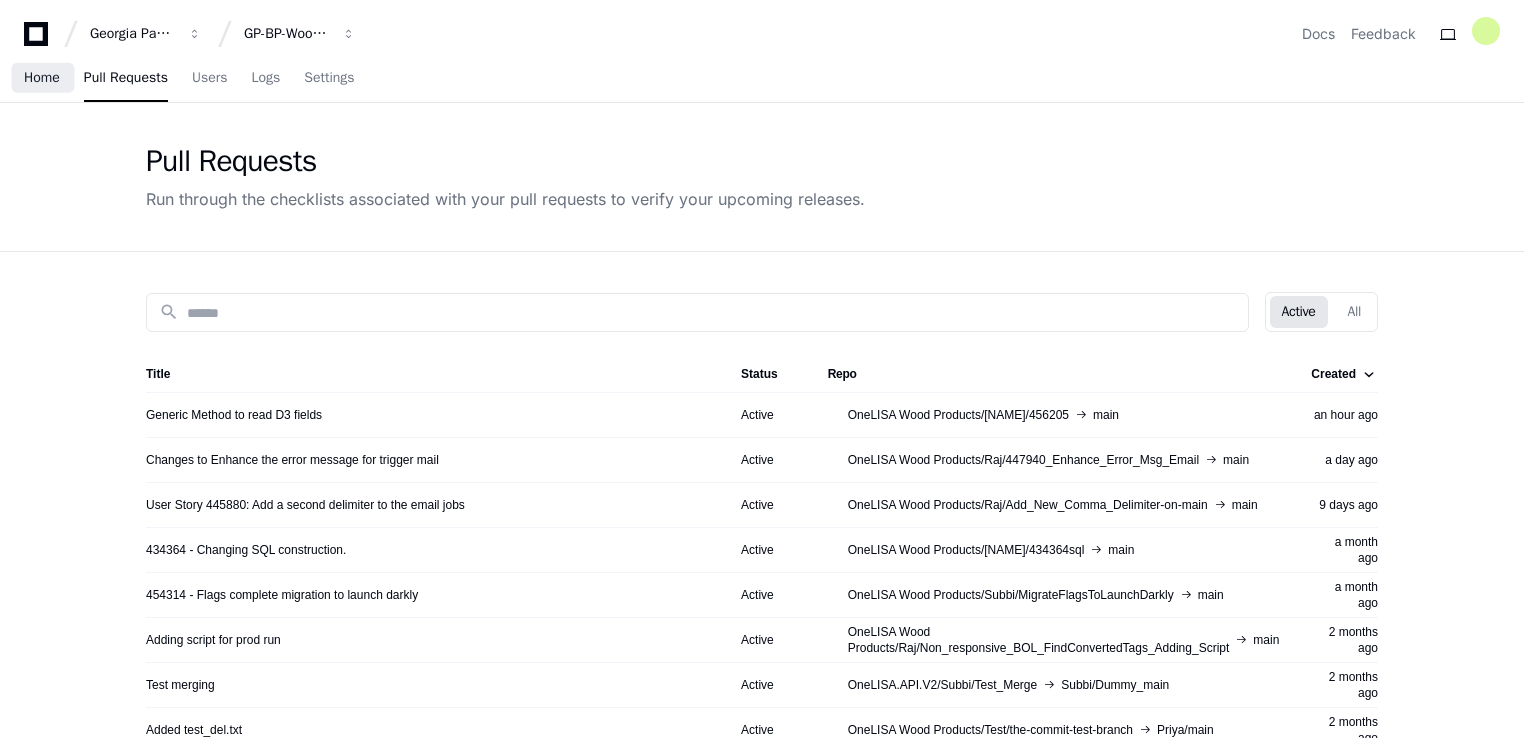 click on "Home" at bounding box center (42, 79) 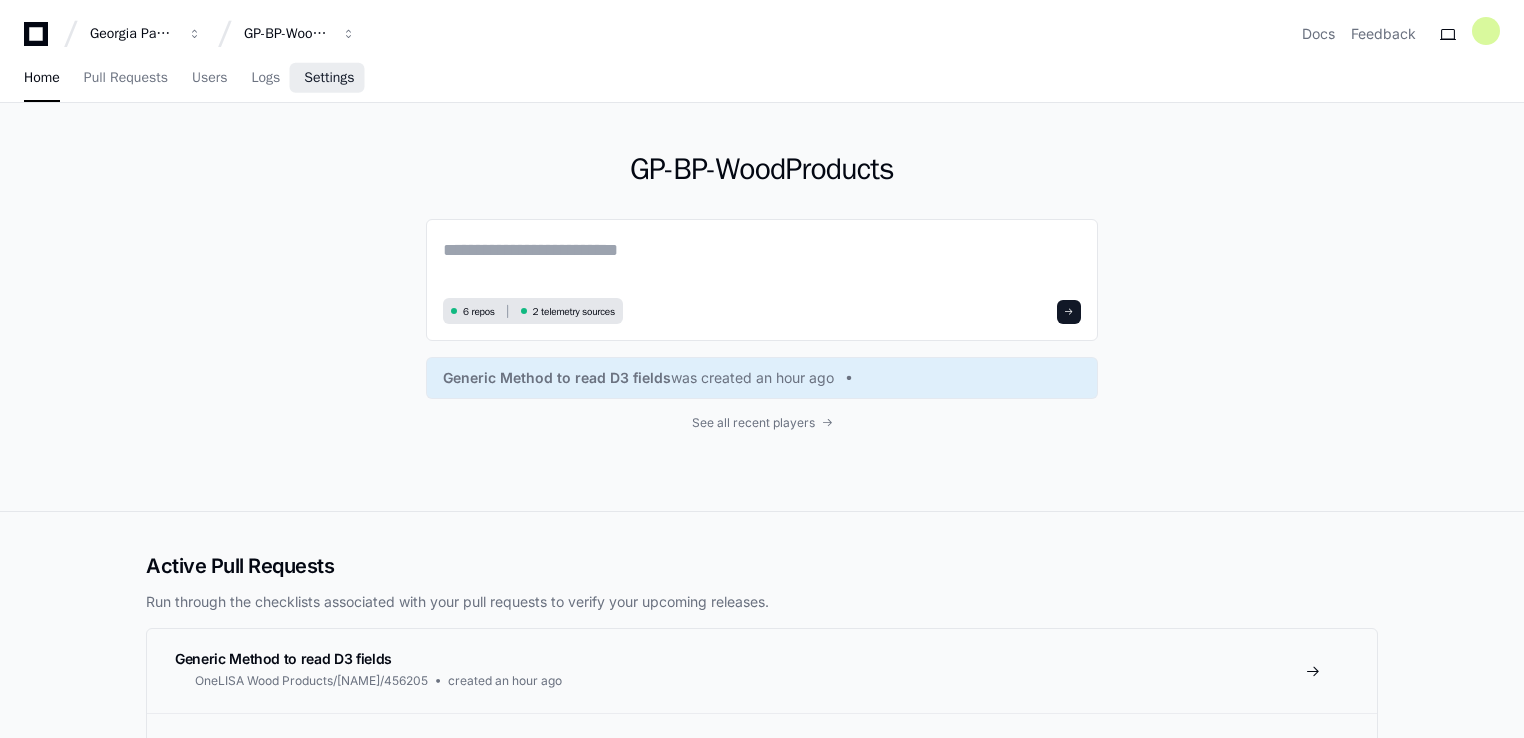 click on "Settings" at bounding box center [329, 79] 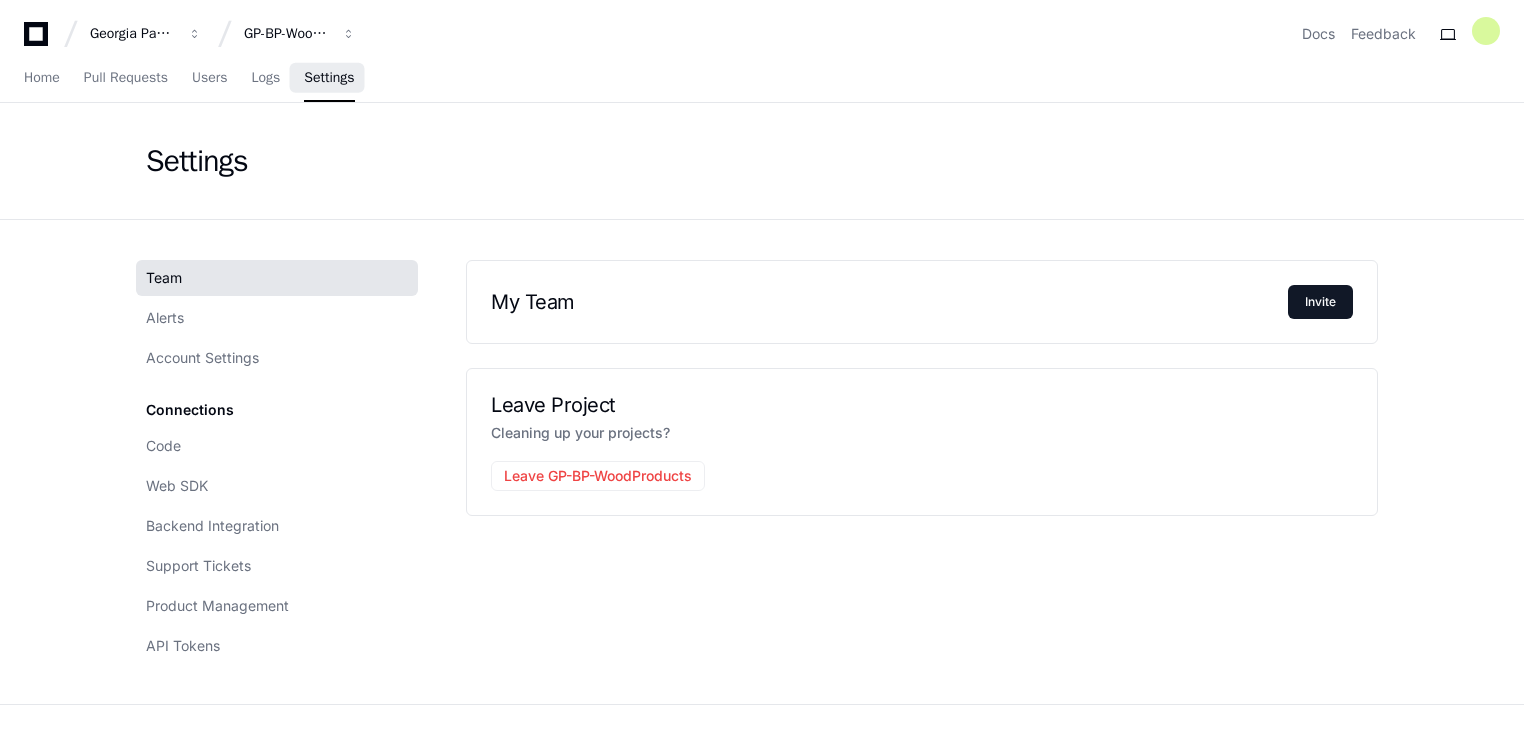 click on "Settings" at bounding box center [329, 78] 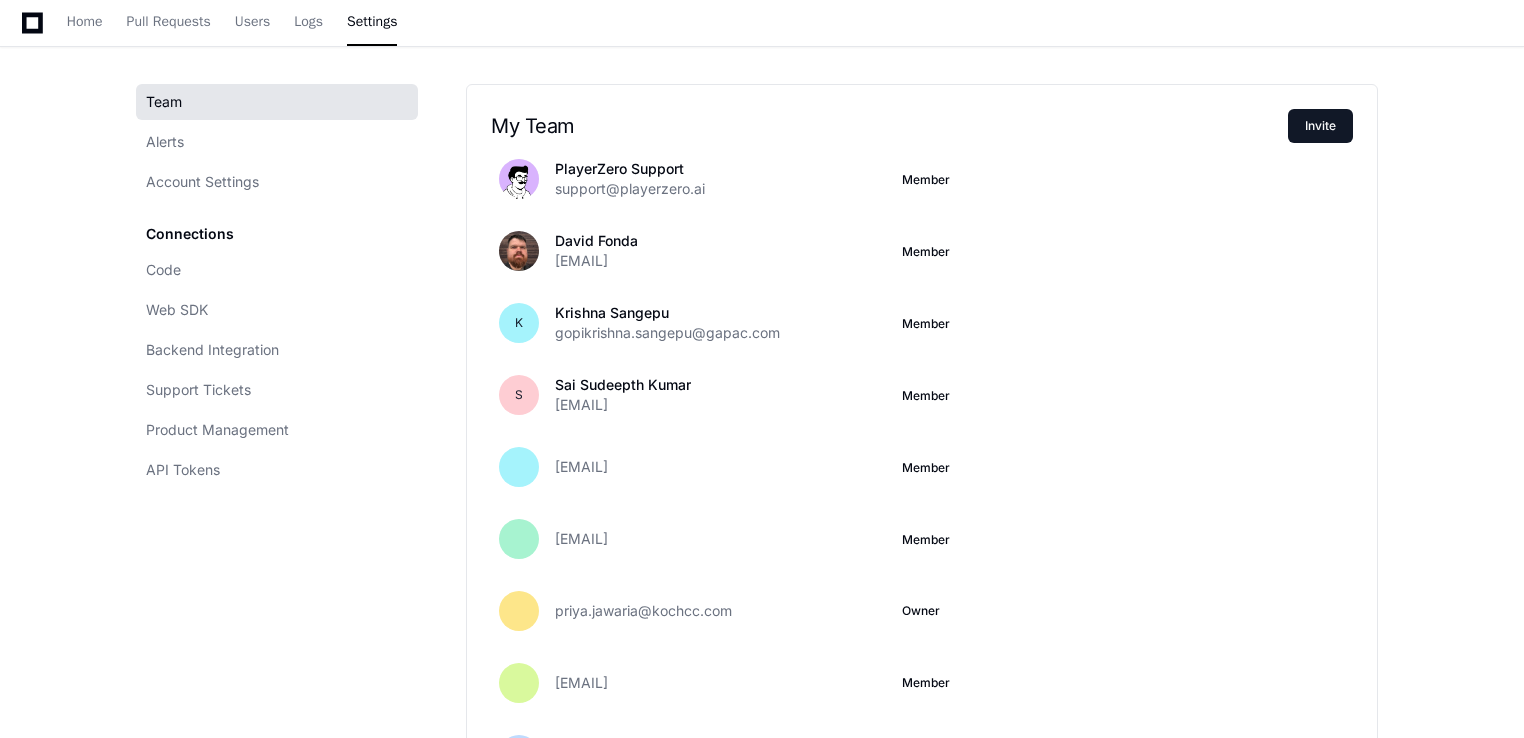 scroll, scrollTop: 100, scrollLeft: 0, axis: vertical 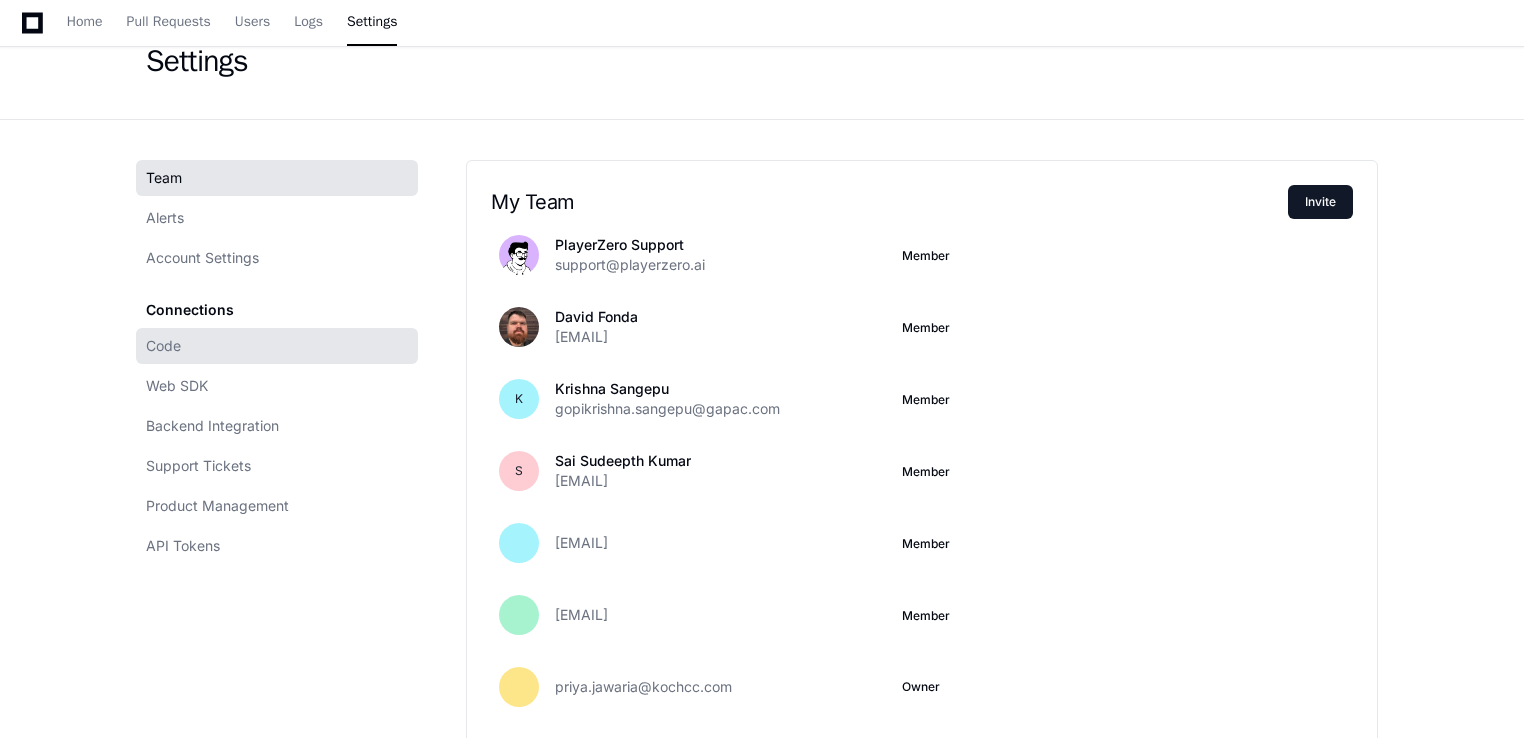 click on "Code" 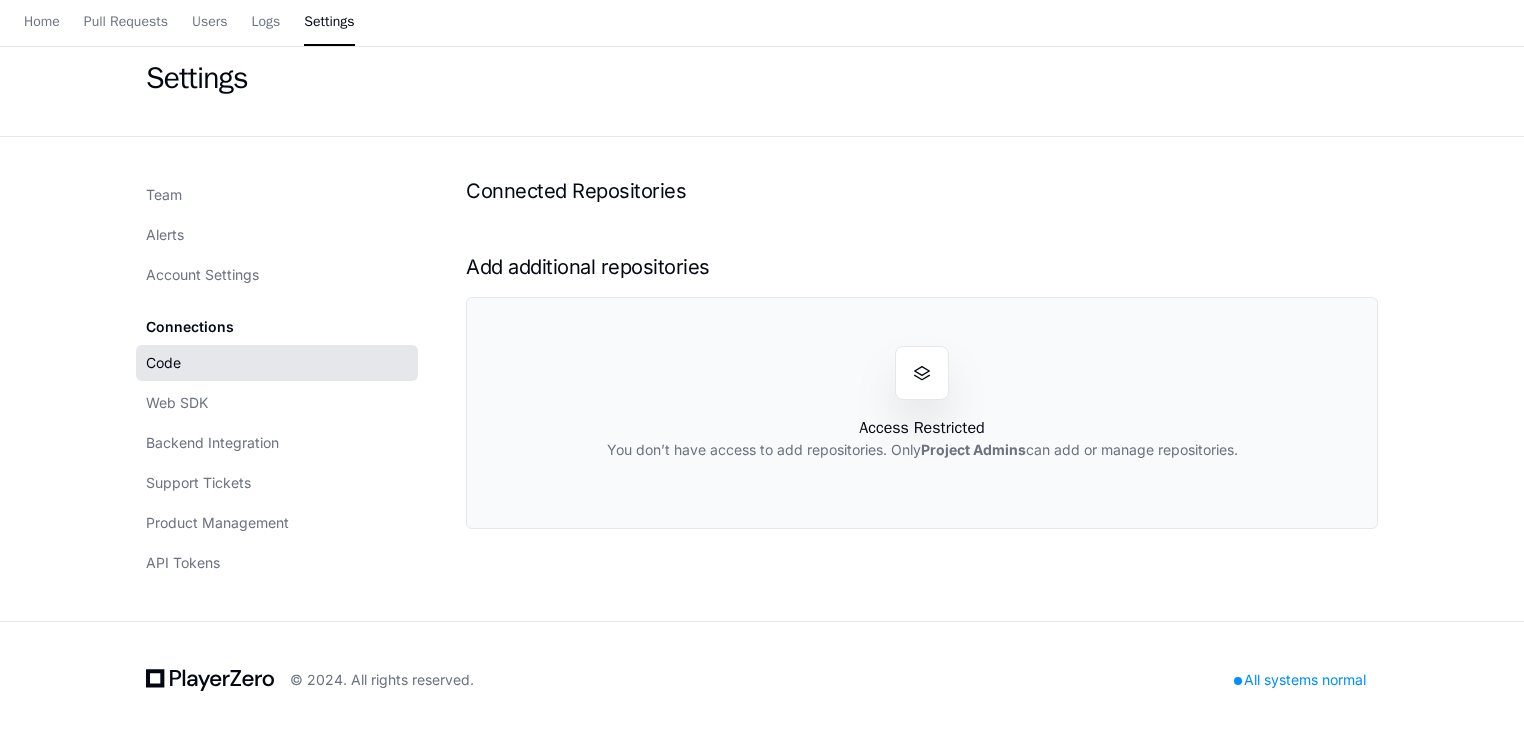 scroll, scrollTop: 0, scrollLeft: 0, axis: both 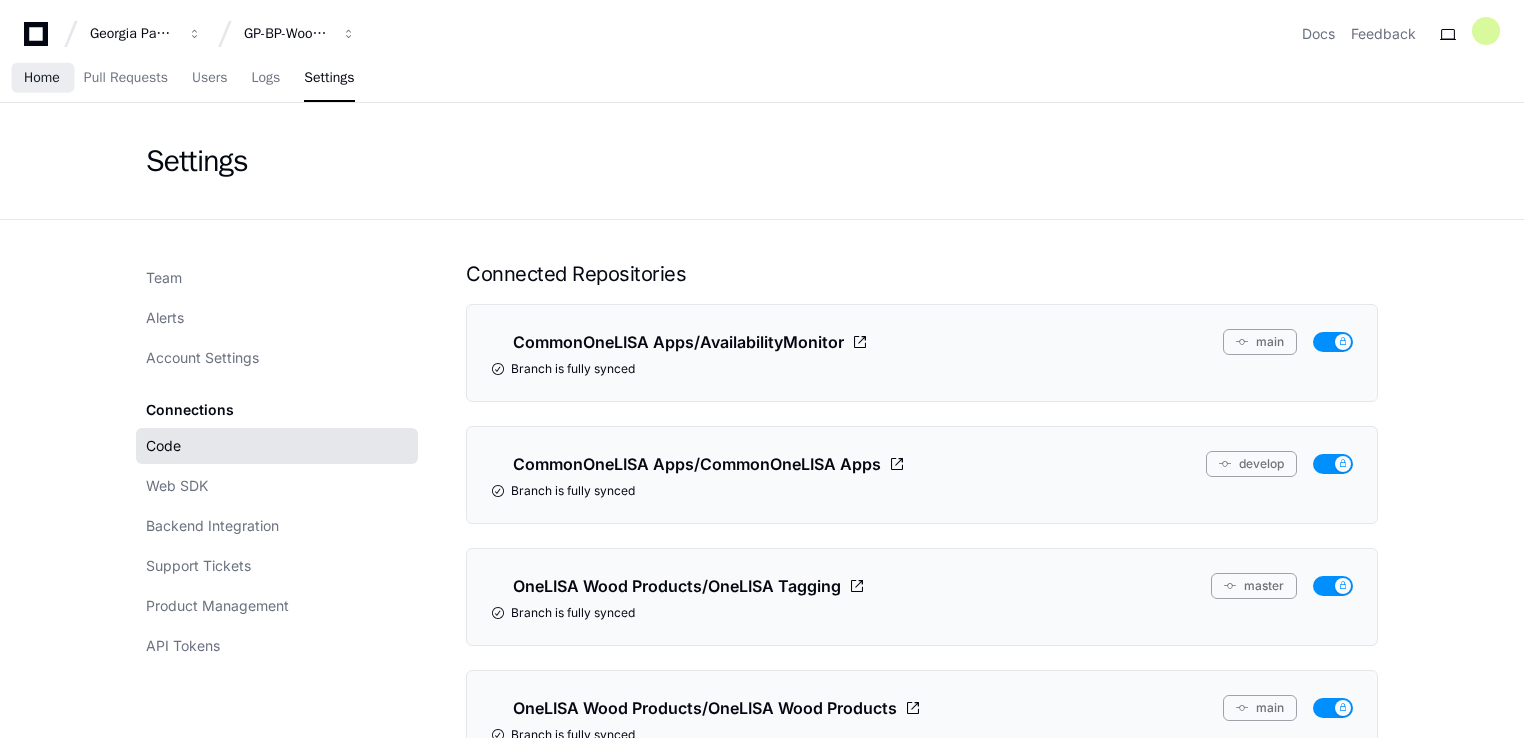 click on "Home" at bounding box center [42, 78] 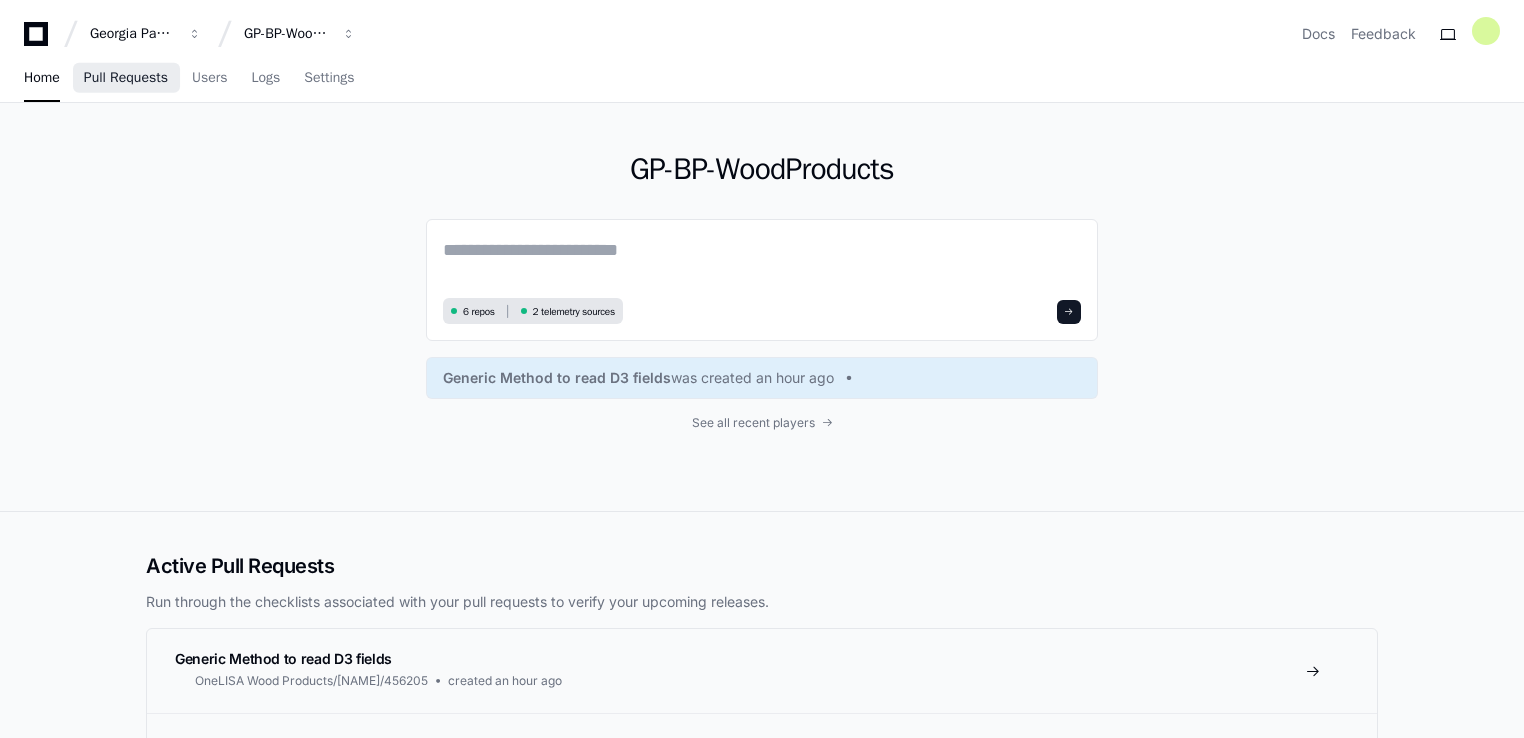 click on "Pull Requests" at bounding box center [126, 78] 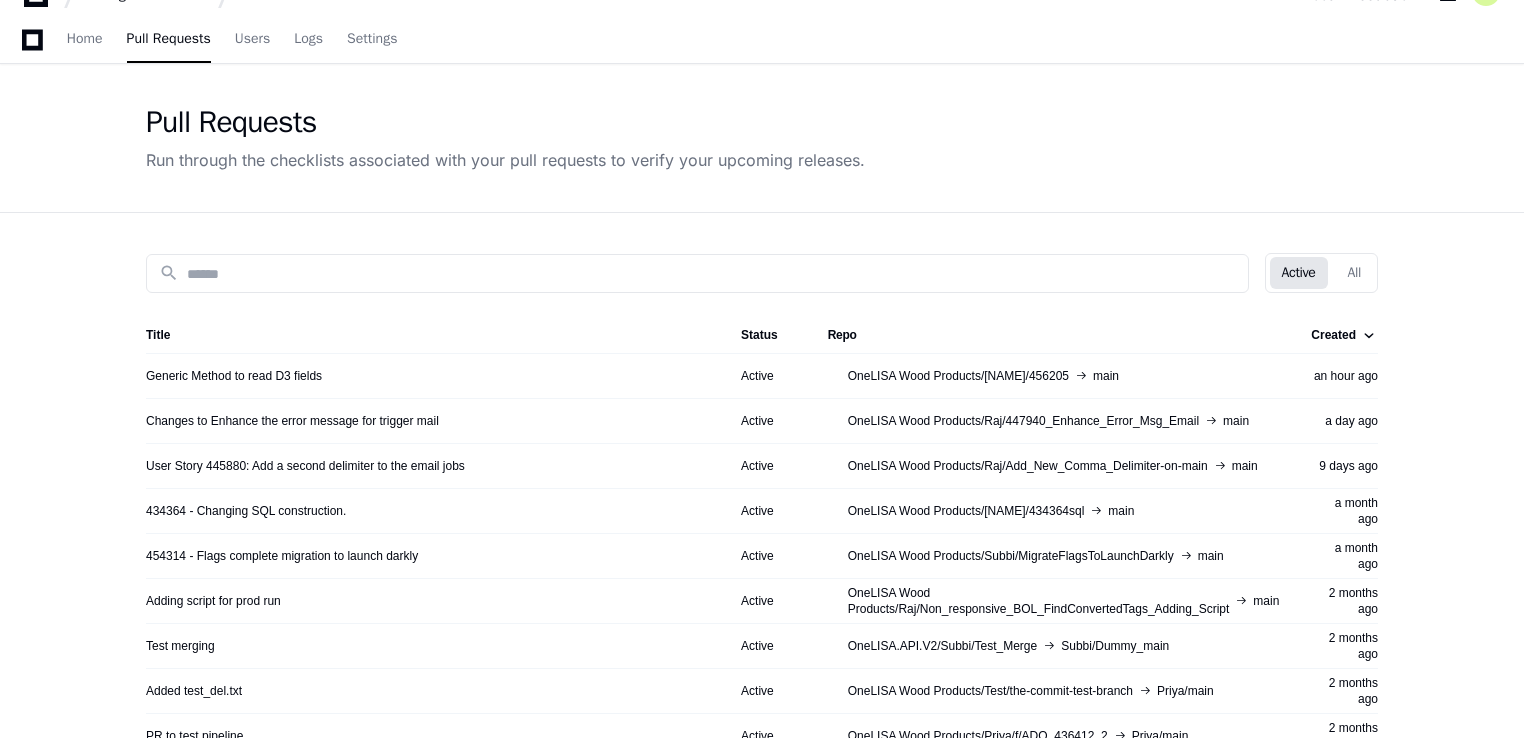 scroll, scrollTop: 0, scrollLeft: 0, axis: both 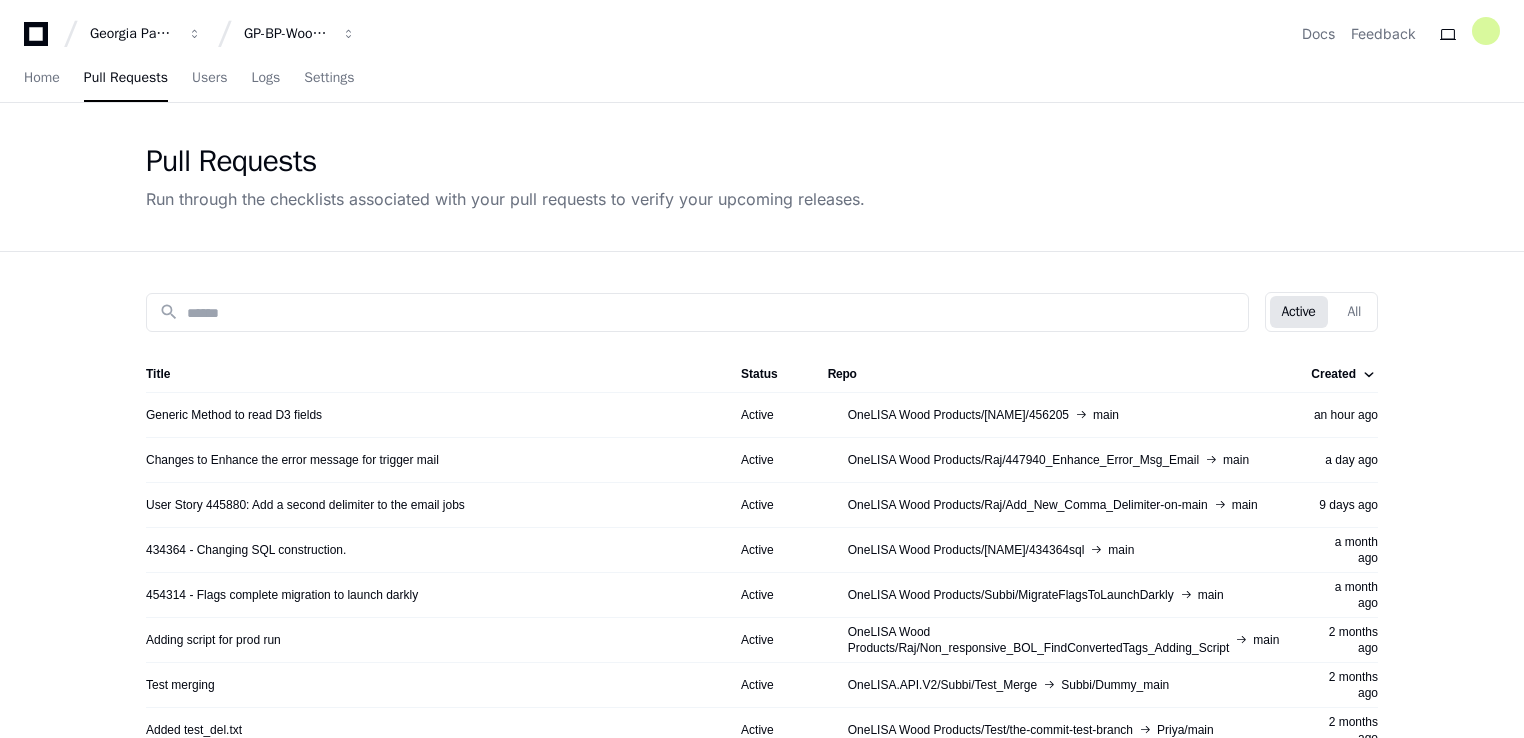 click on "Generic Method to read D3 fields" 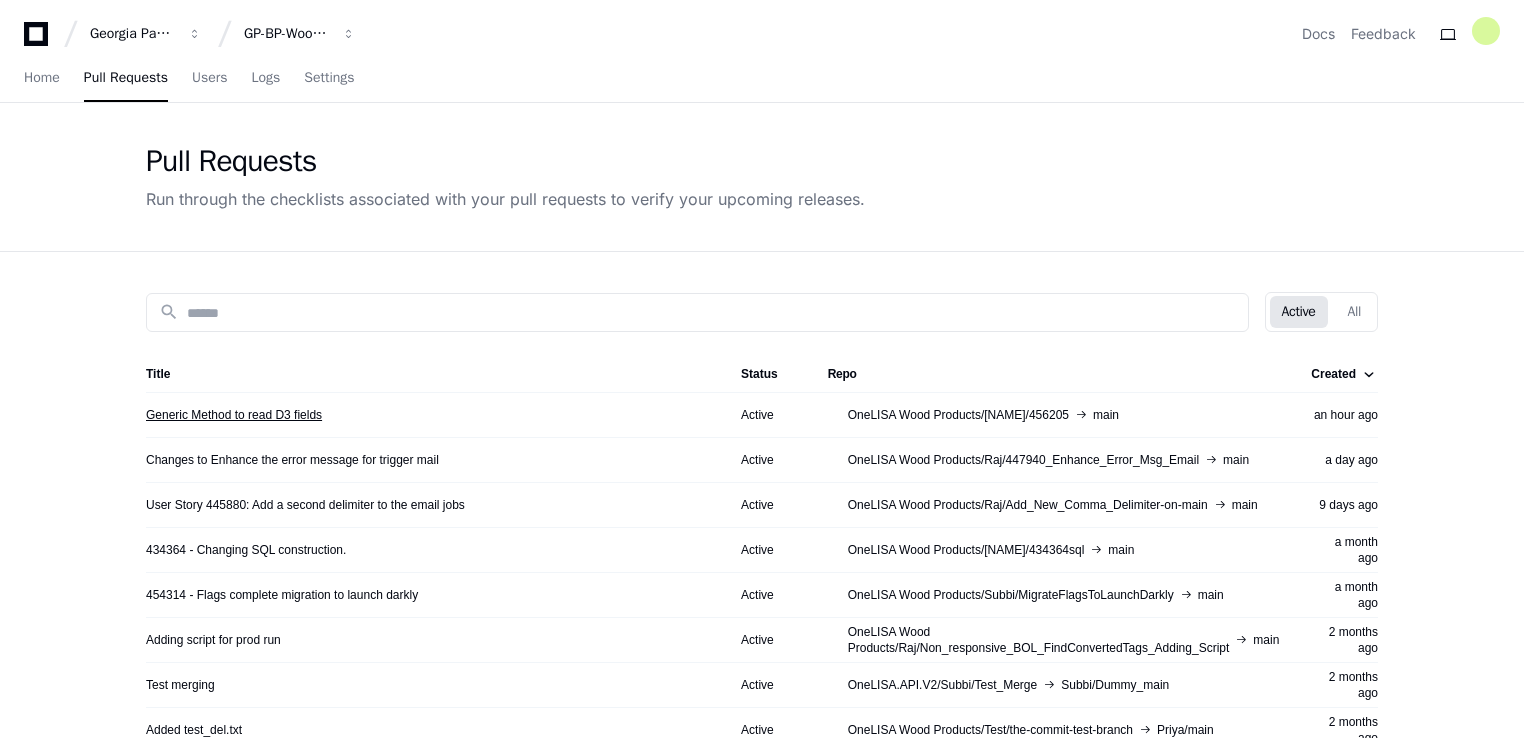 click on "Generic Method to read D3 fields" 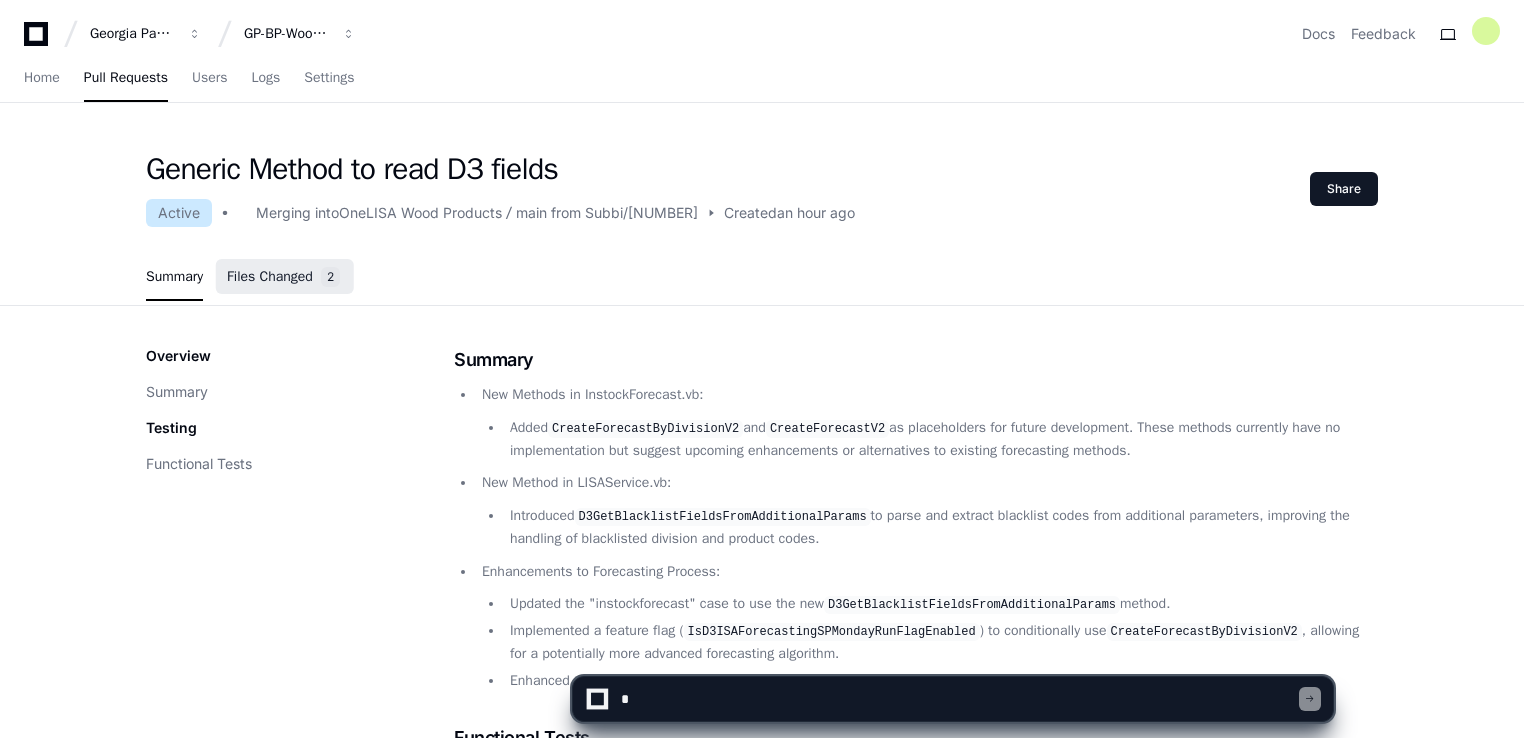 click on "Files Changed 2" 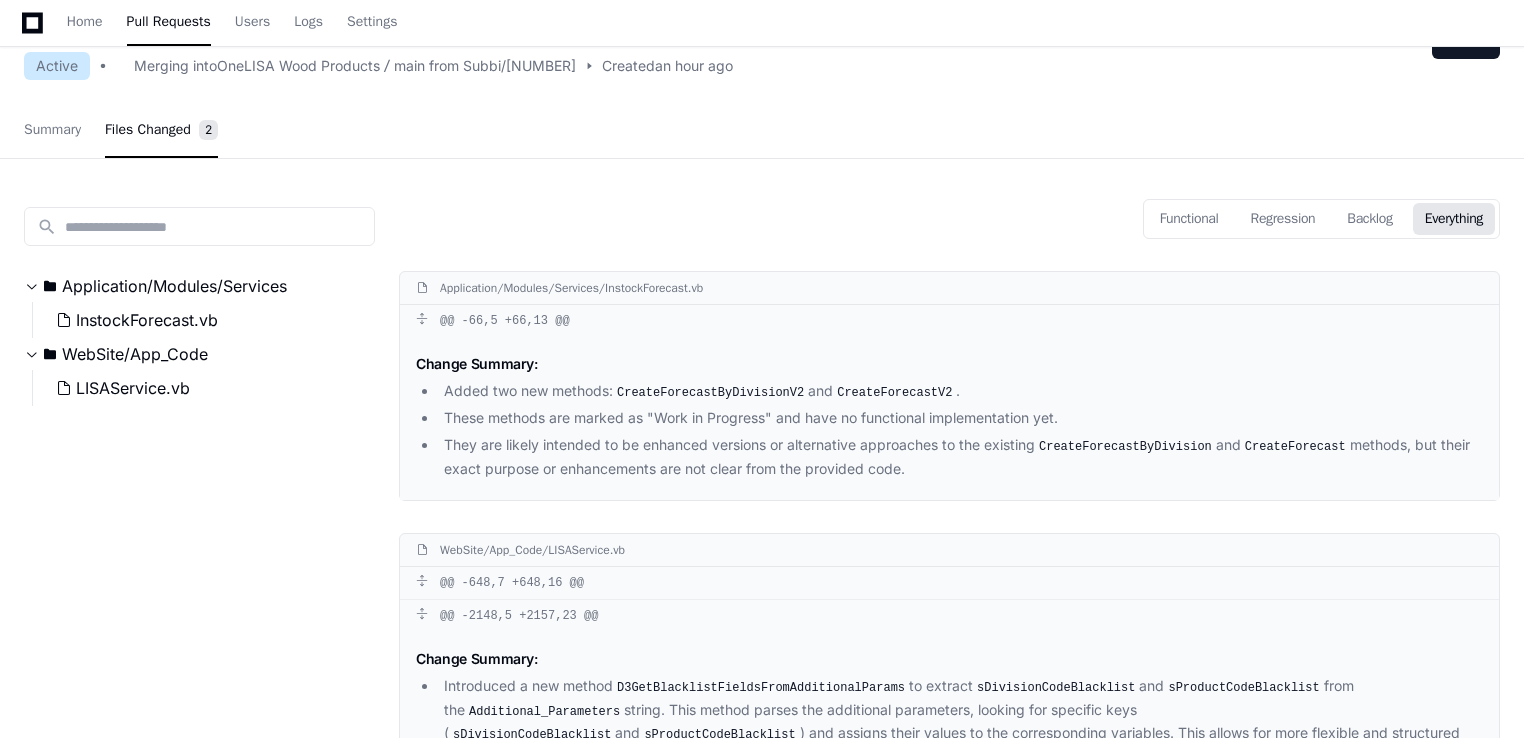 scroll, scrollTop: 0, scrollLeft: 0, axis: both 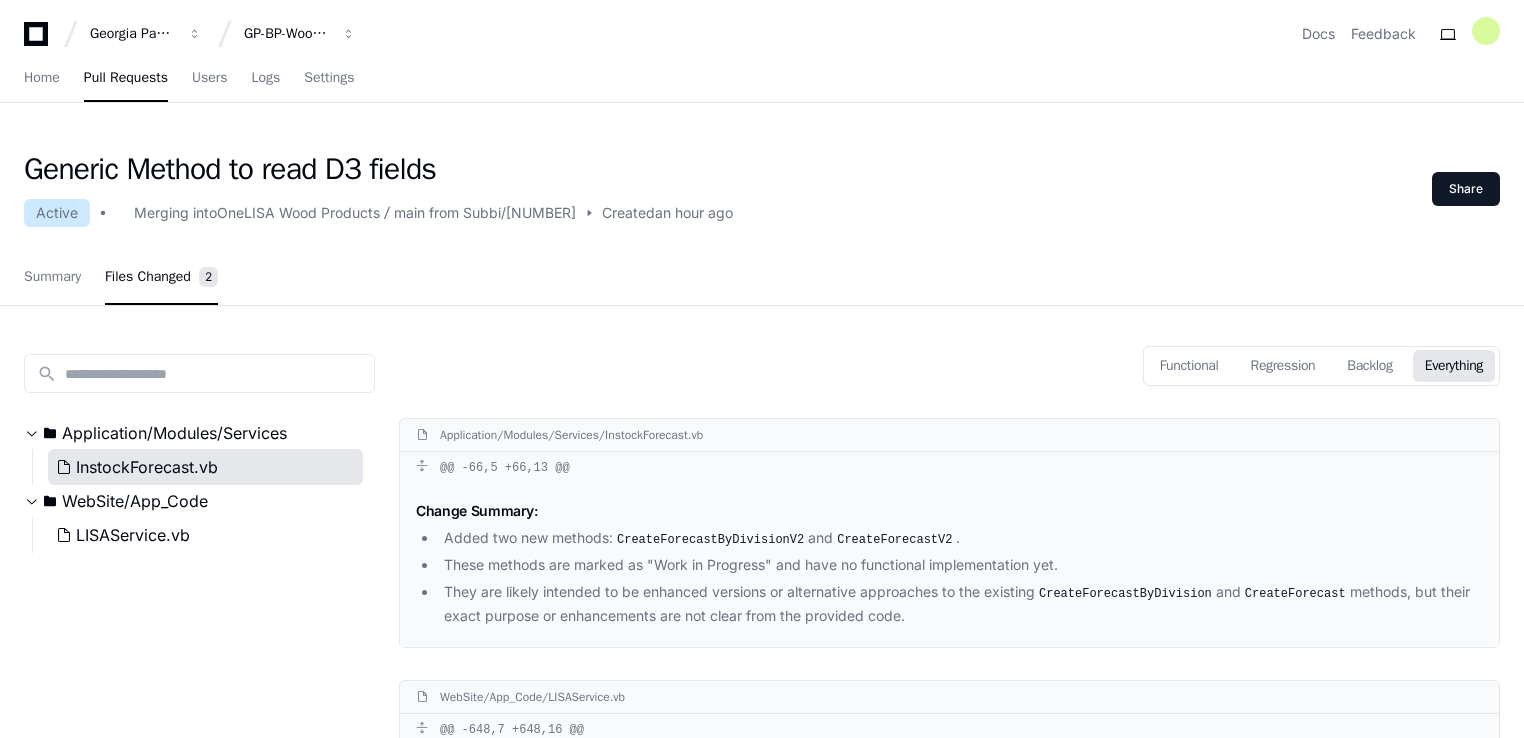 click on "InstockForecast.vb" 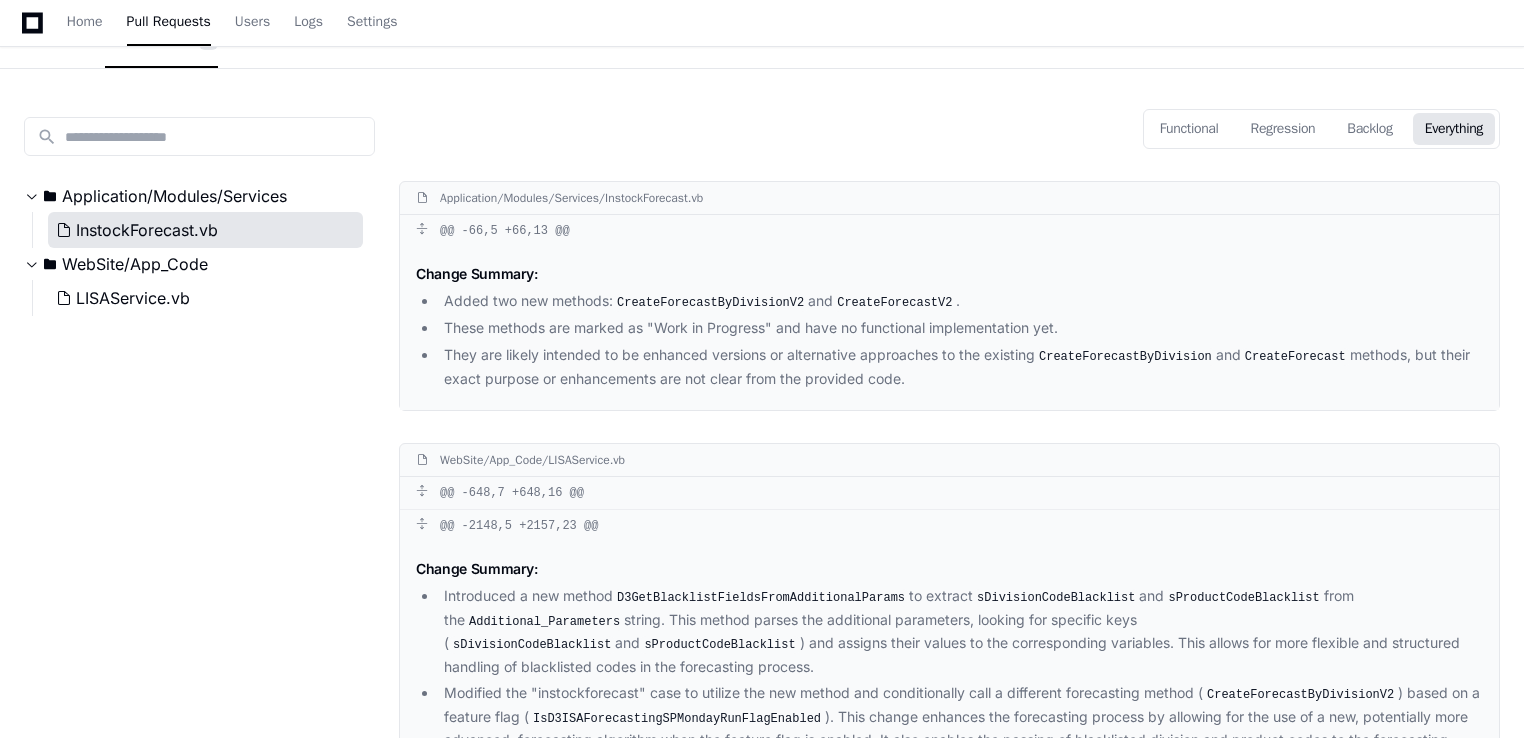 scroll, scrollTop: 316, scrollLeft: 0, axis: vertical 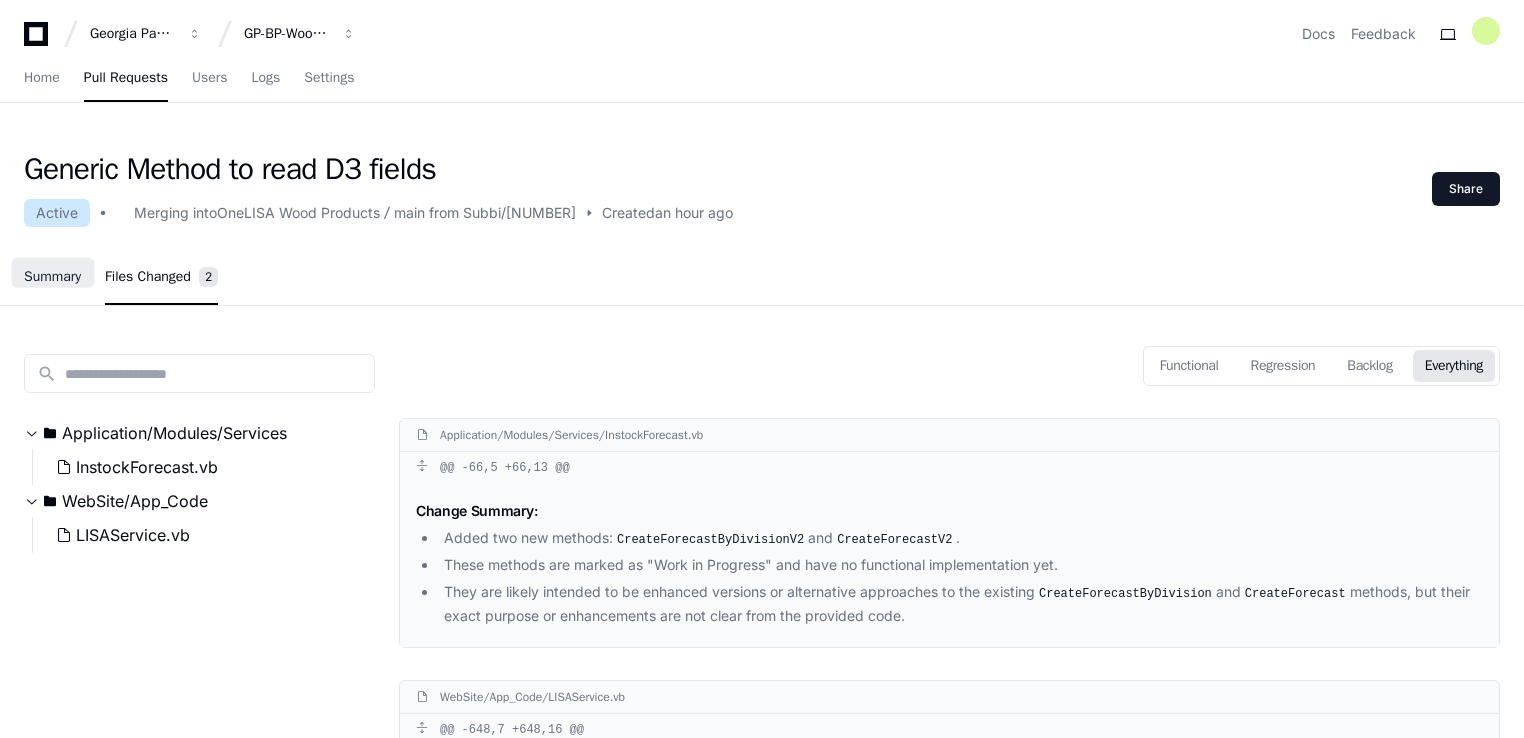 click on "Summary" 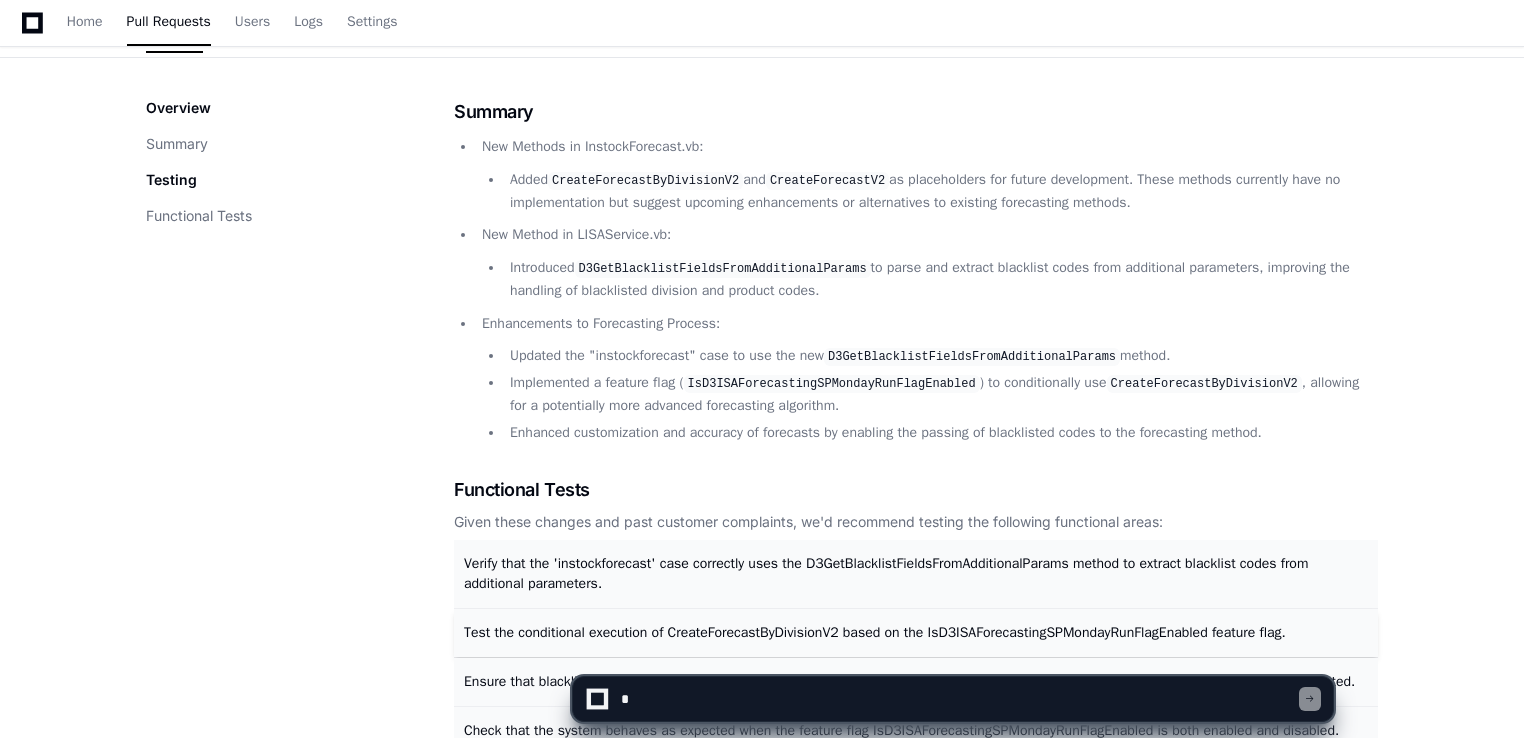 scroll, scrollTop: 0, scrollLeft: 0, axis: both 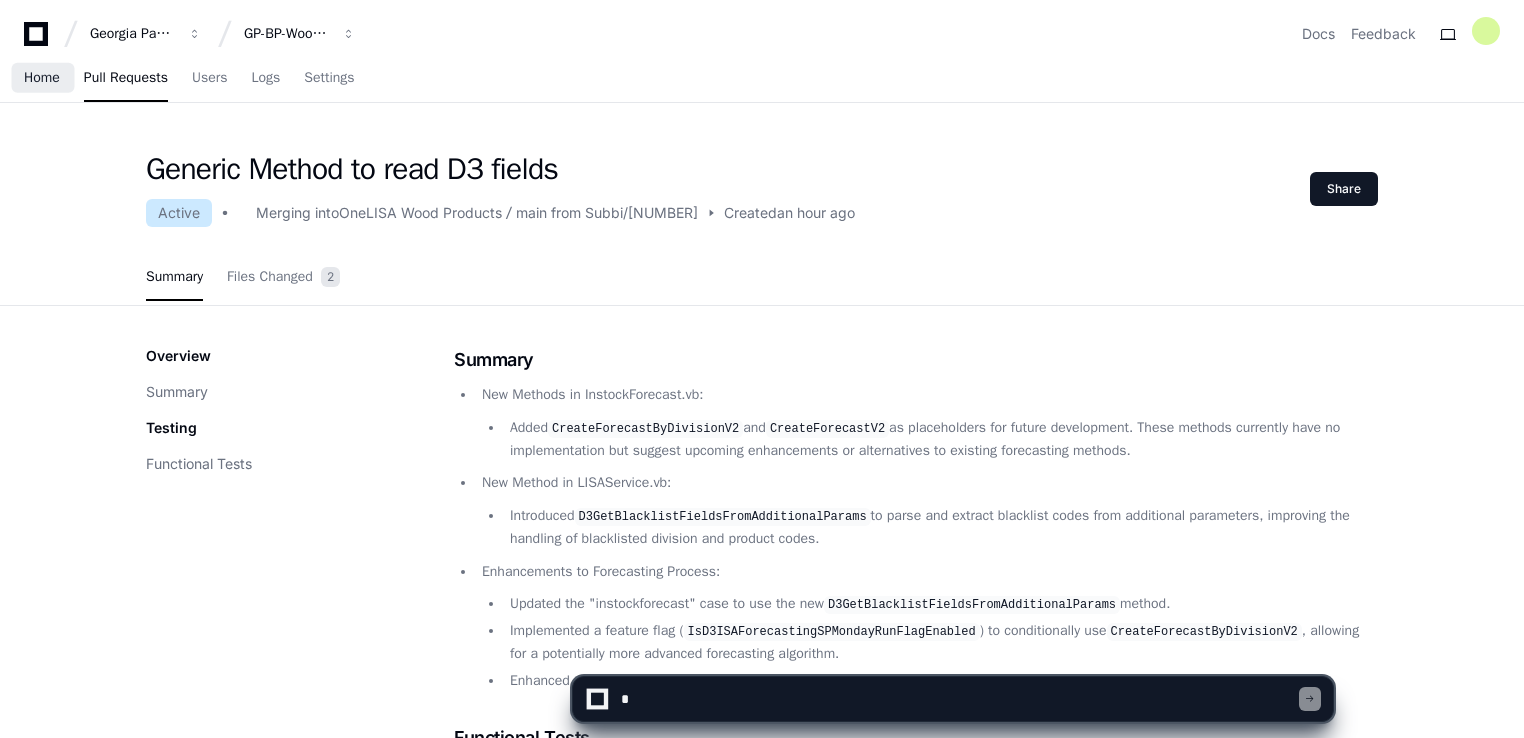 click on "Home" at bounding box center (42, 79) 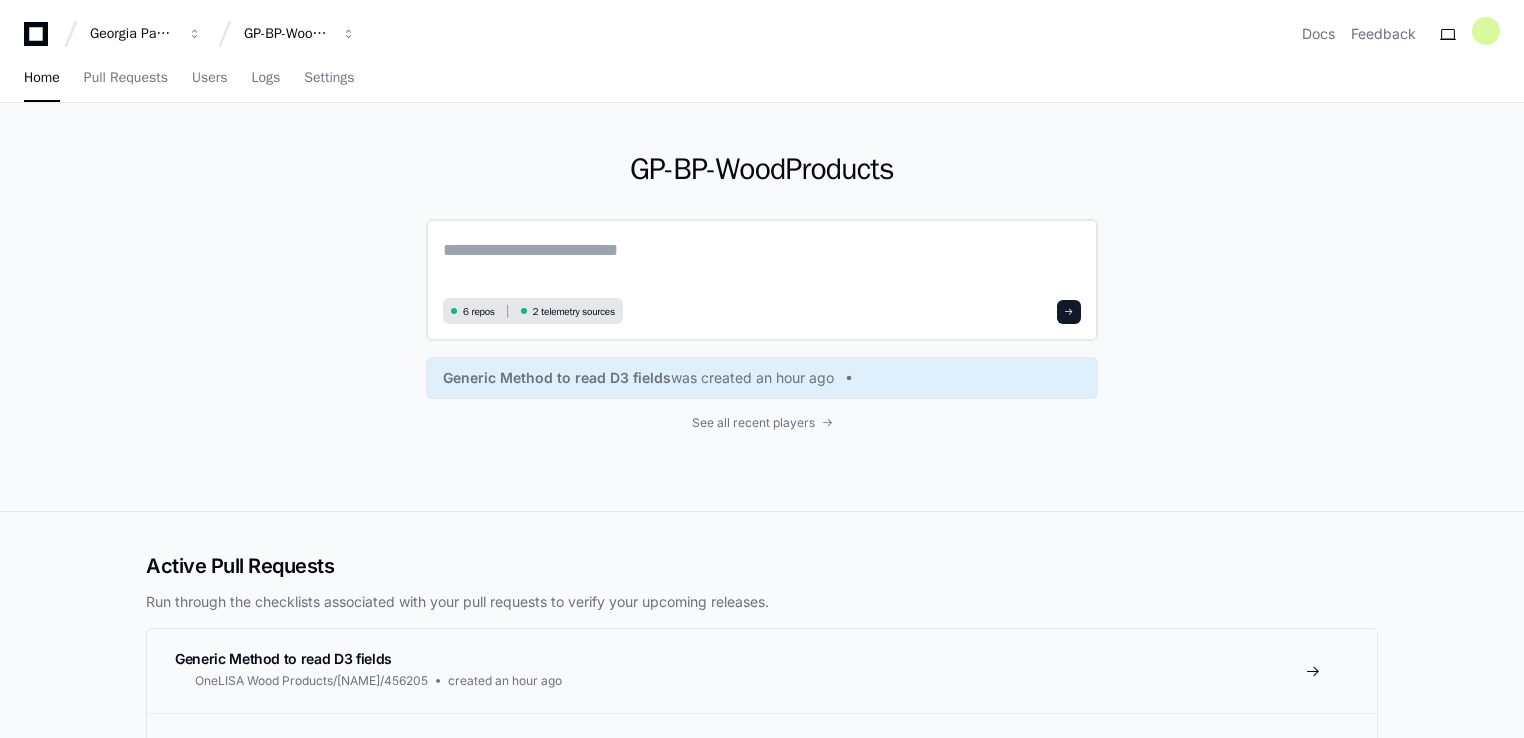 click 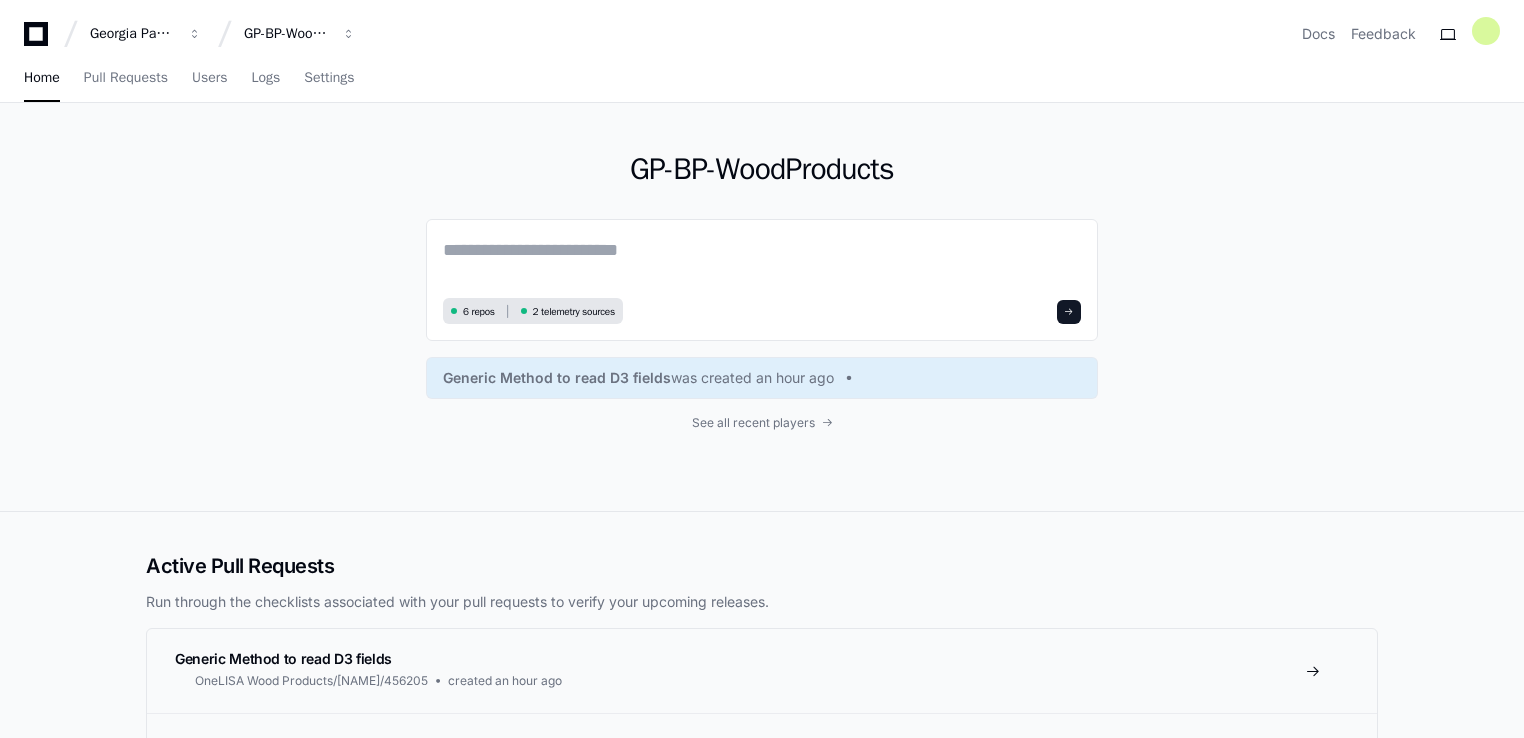 click on "GP-BP-WoodProducts  6 repos 2 telemetry sources Generic Method to read D3 fields  was created an hour ago See all recent players" 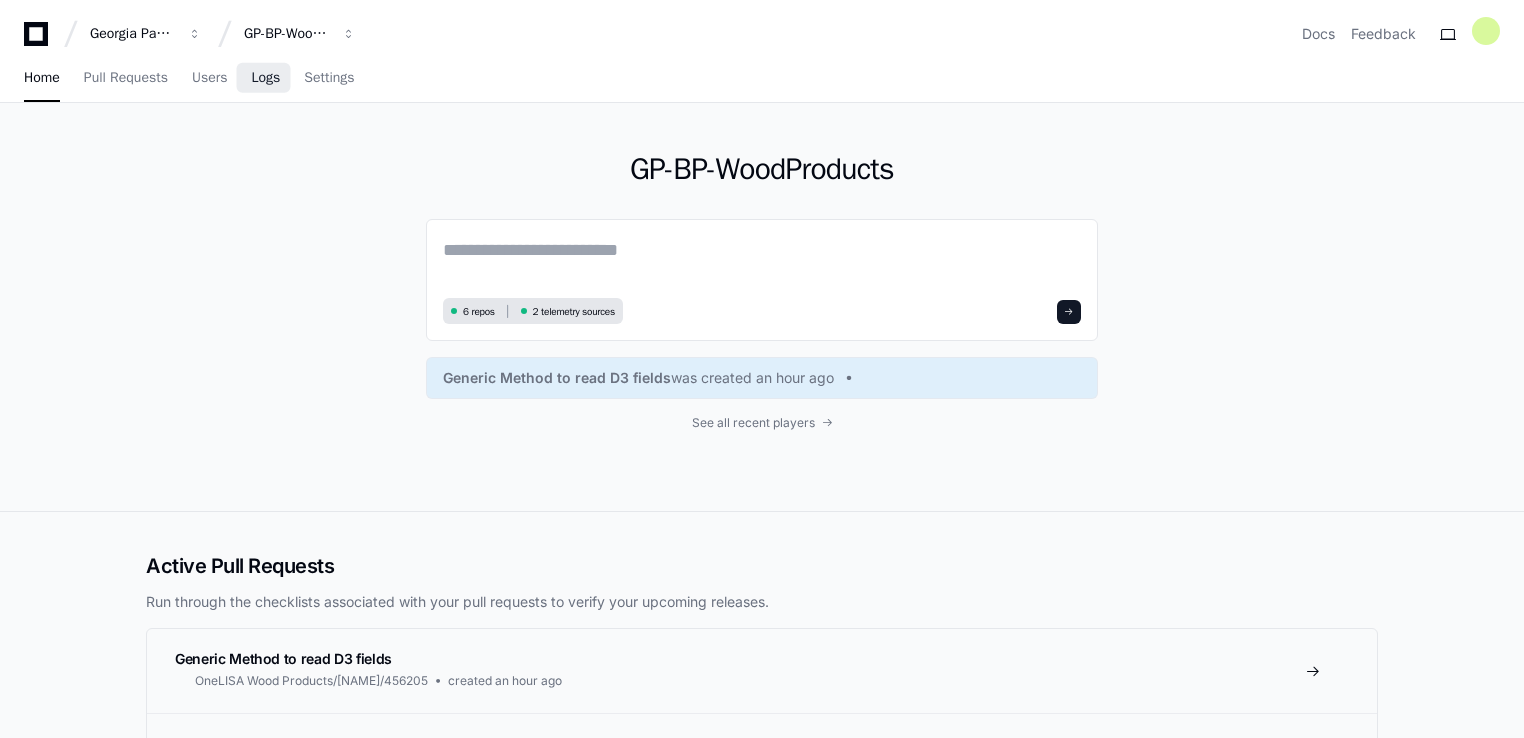 click on "Logs" at bounding box center [265, 78] 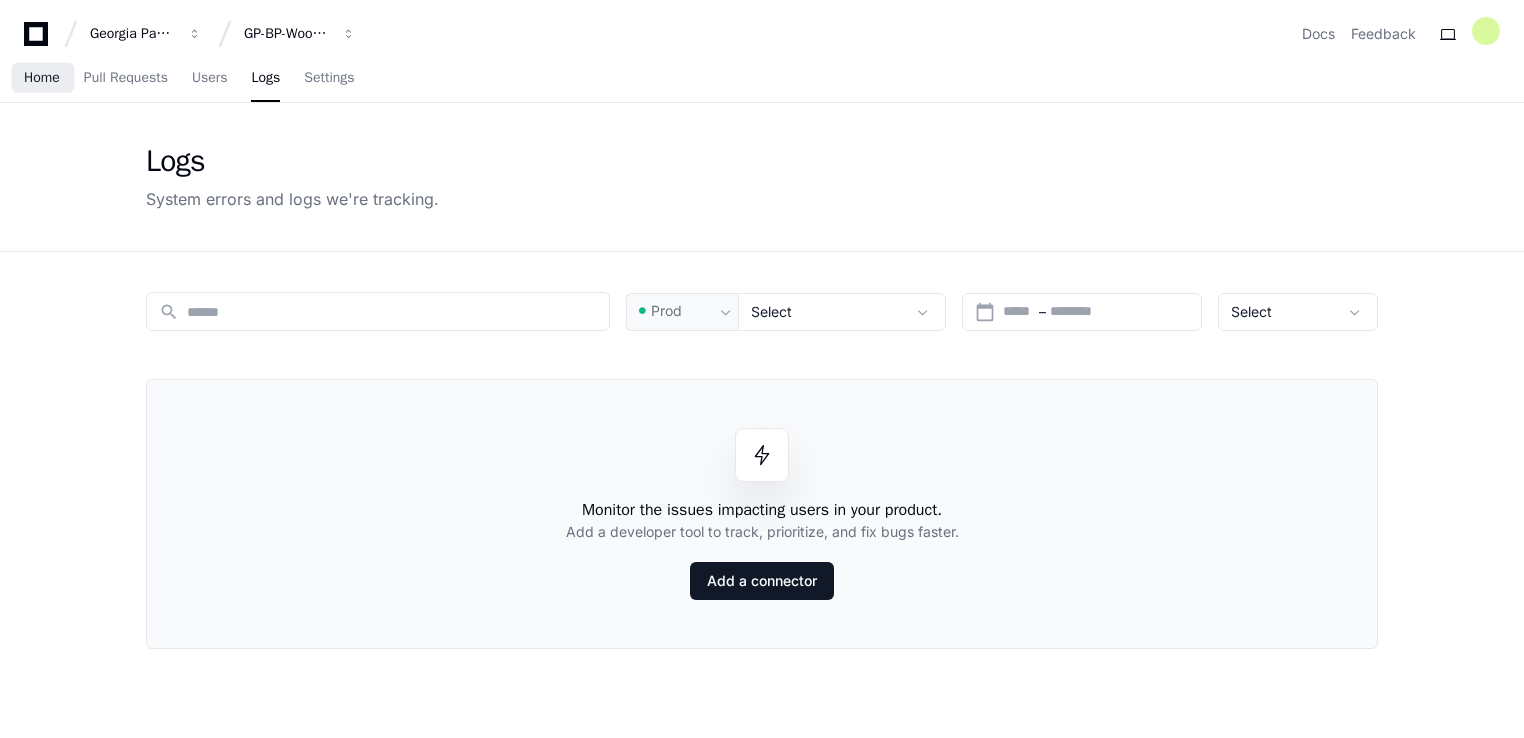 click on "Home" at bounding box center (42, 78) 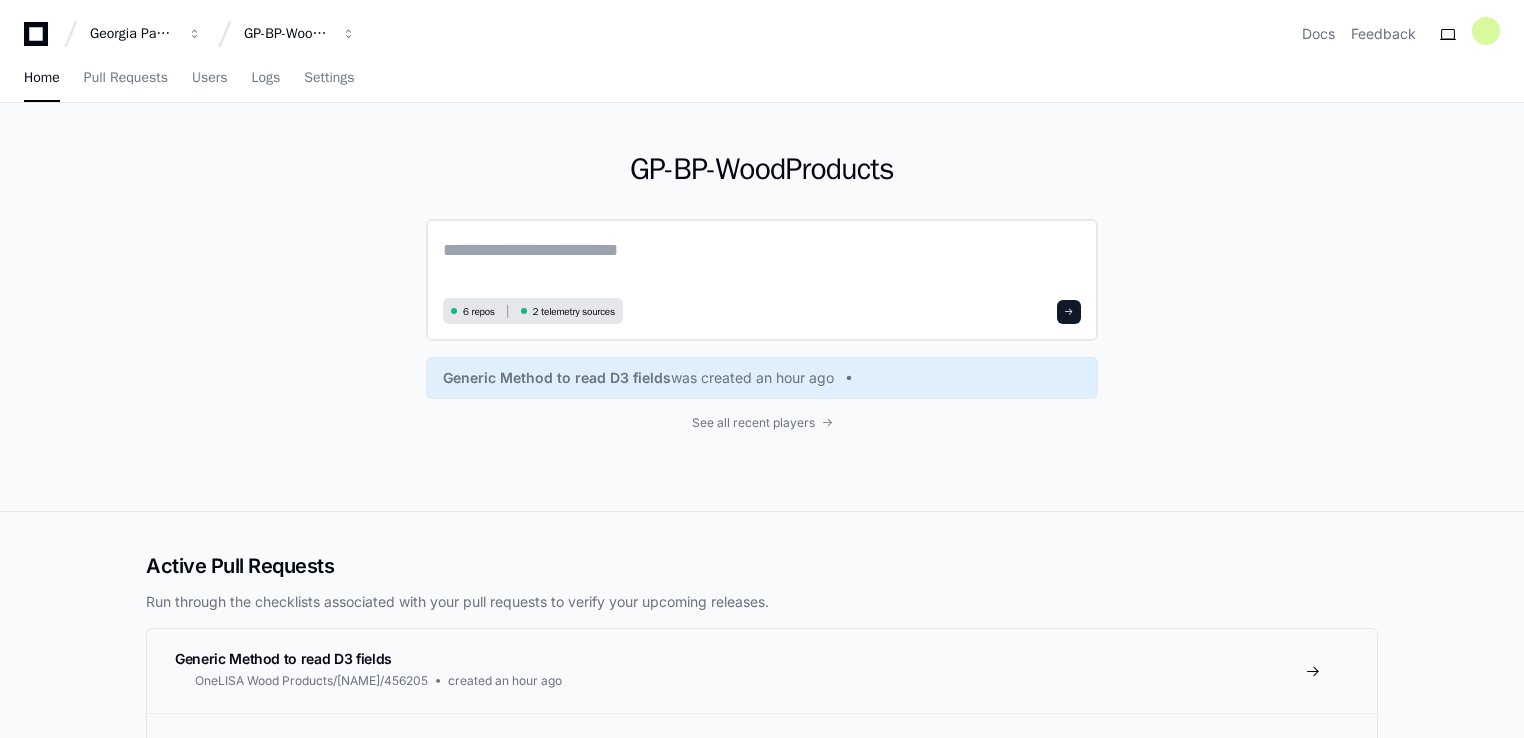 click 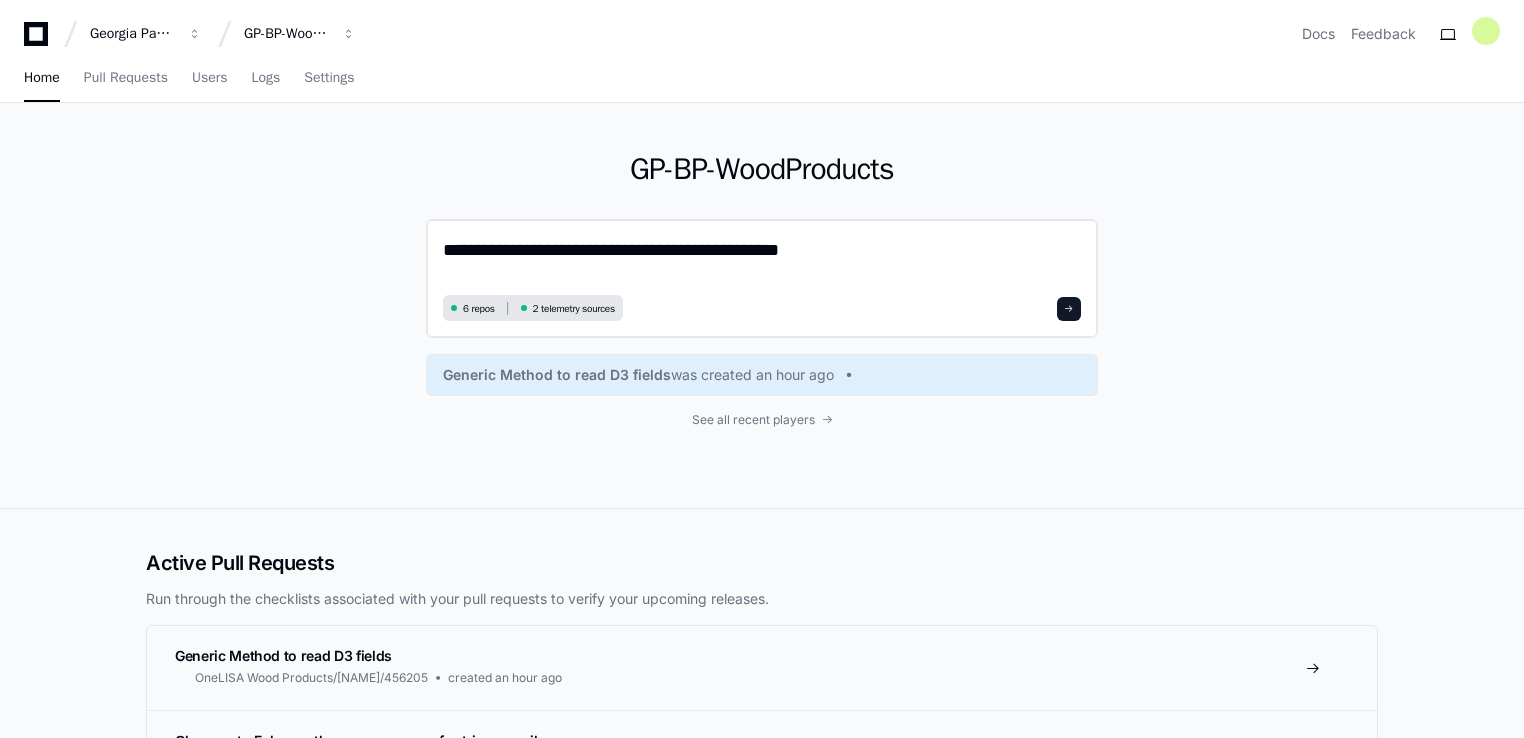 type on "**********" 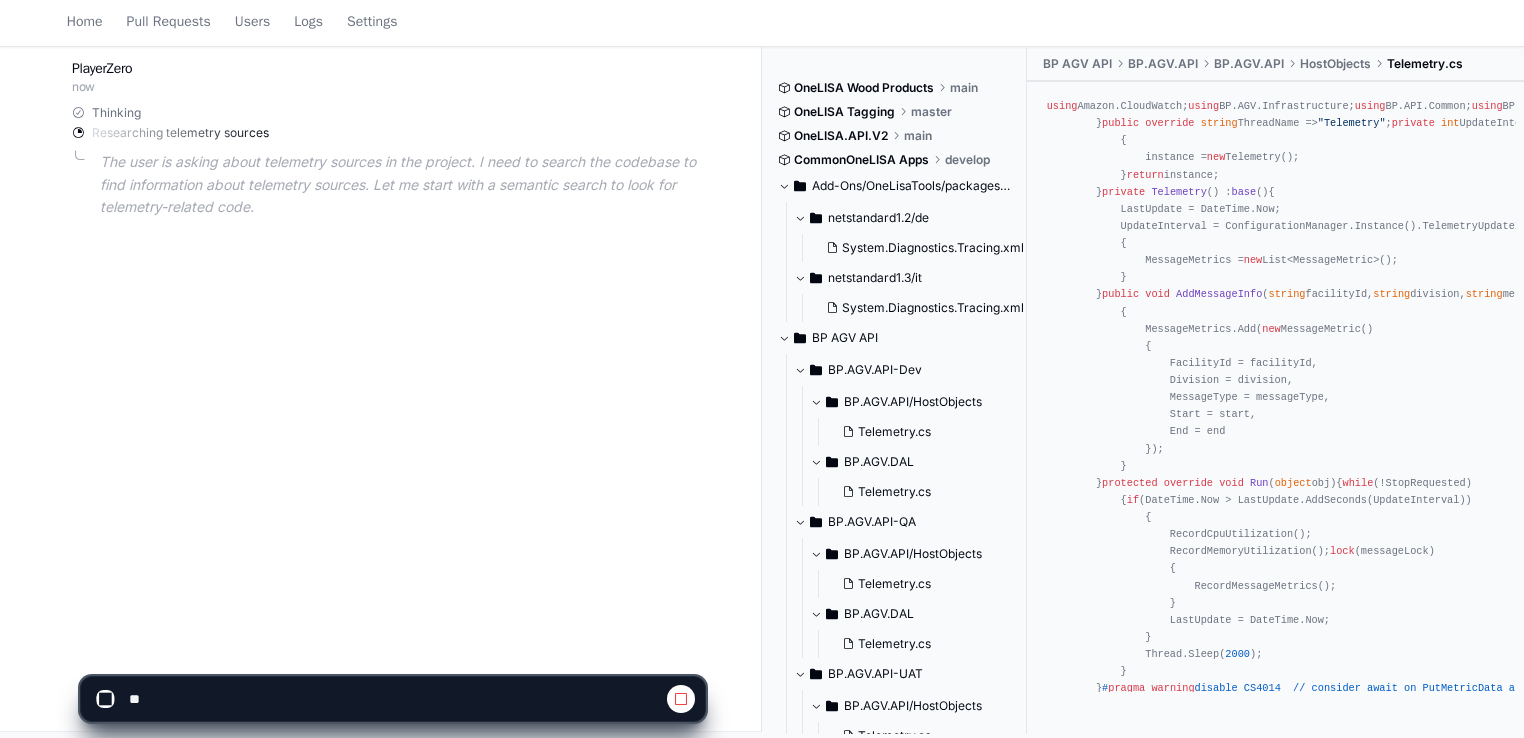 scroll, scrollTop: 324, scrollLeft: 0, axis: vertical 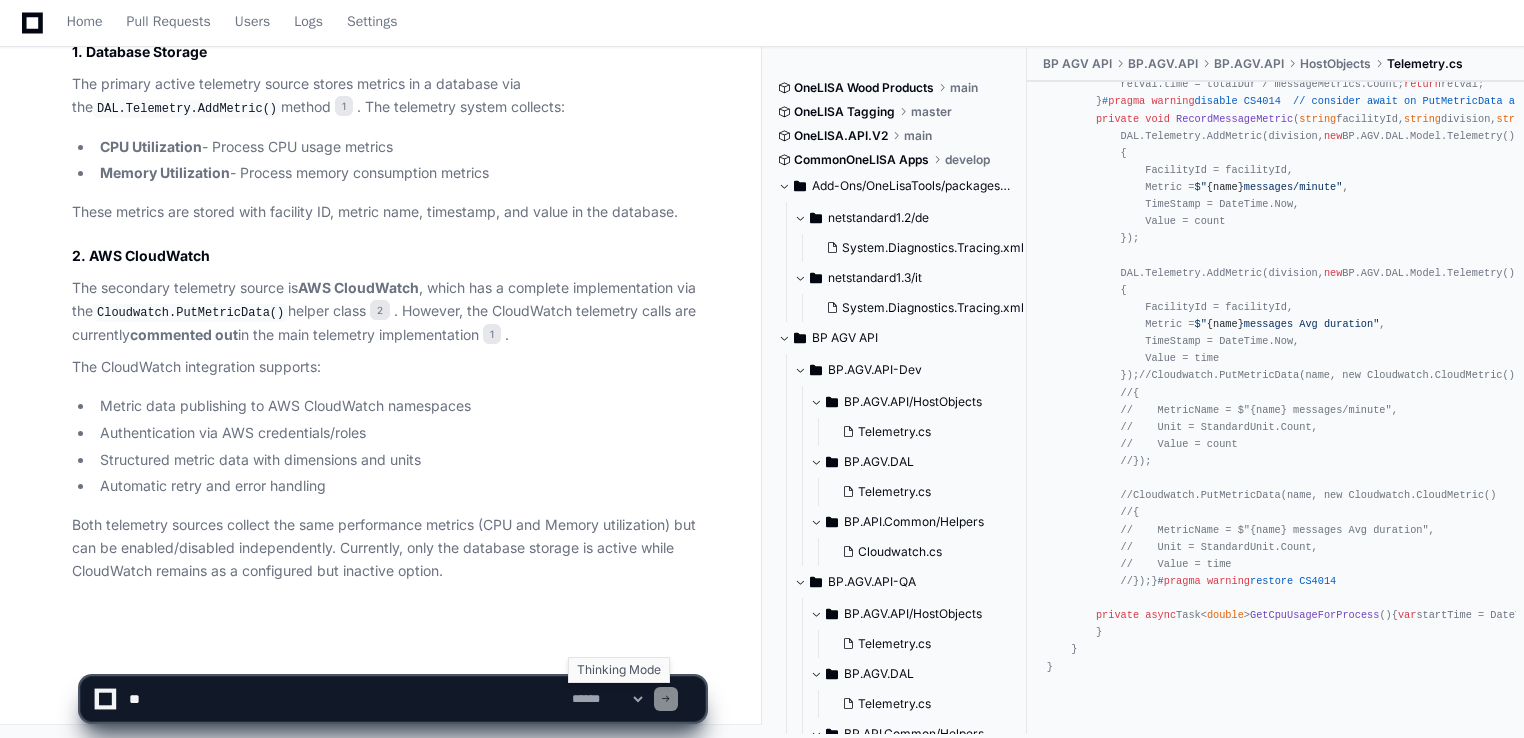 click on "**********" at bounding box center [607, 699] 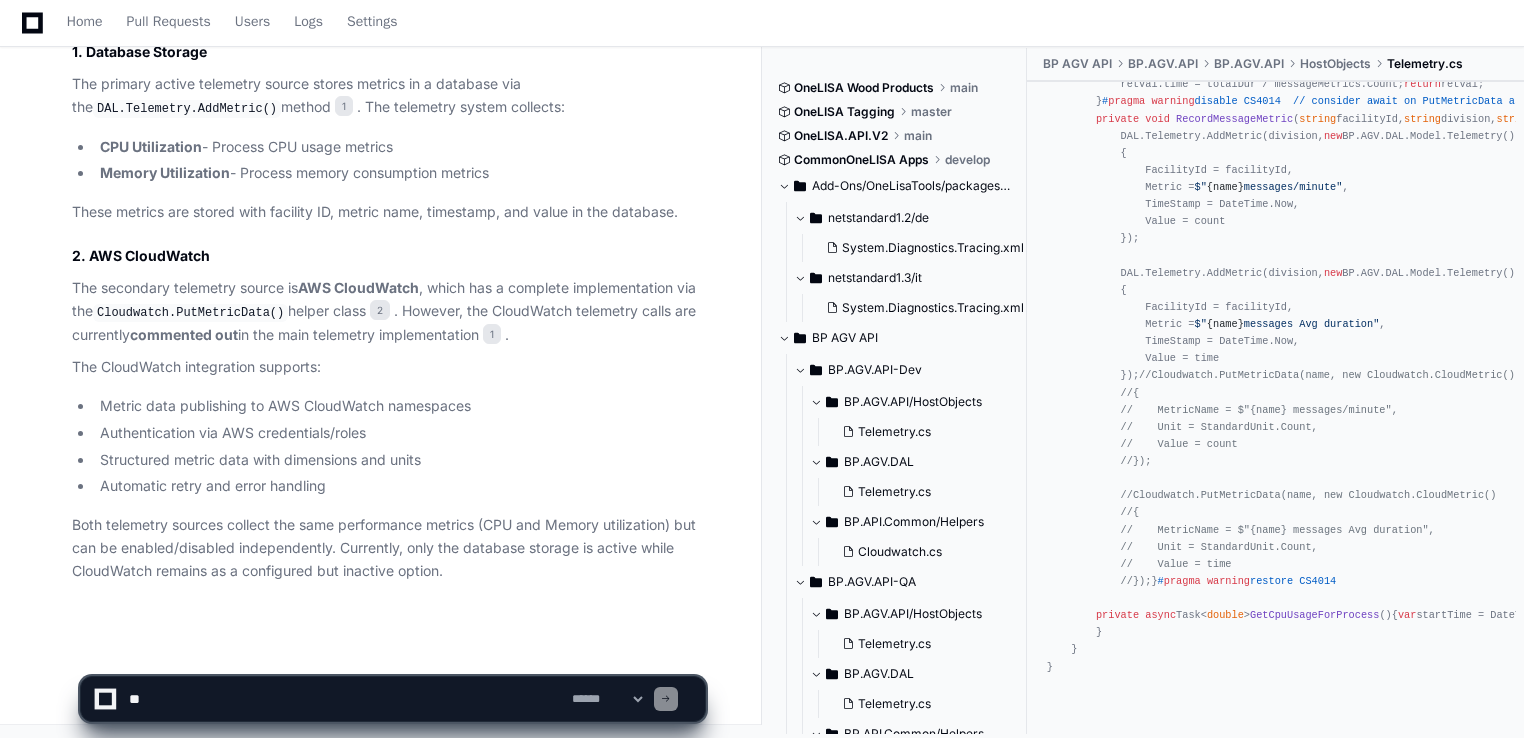 click on "[EMAIL] a few seconds ago what are the 2 telemetry sources in this project?
PlayerZero a few seconds ago Thinking Researching telemetry sources  The user is asking about telemetry sources in the project. I need to search the codebase to find information about telemetry sources. Let me start with a semantic search to look for telemetry-related code.  Researching Cloudwatch telemetry AWS Cloudwatch PutMetricData Telemetry.cs 1 Cloudwatch.cs 2 Based on the codebase analysis, the project has  2 telemetry sources  configured:
1. Database Storage
The primary active telemetry source stores metrics in a database via the  DAL.Telemetry.AddMetric()  method 1 . The telemetry system collects:
CPU Utilization  - Process CPU usage metrics
Memory Utilization  - Process memory consumption metrics
These metrics are stored with facility ID, metric name, timestamp, and value in the database.
2. AWS Cloudwatch" 